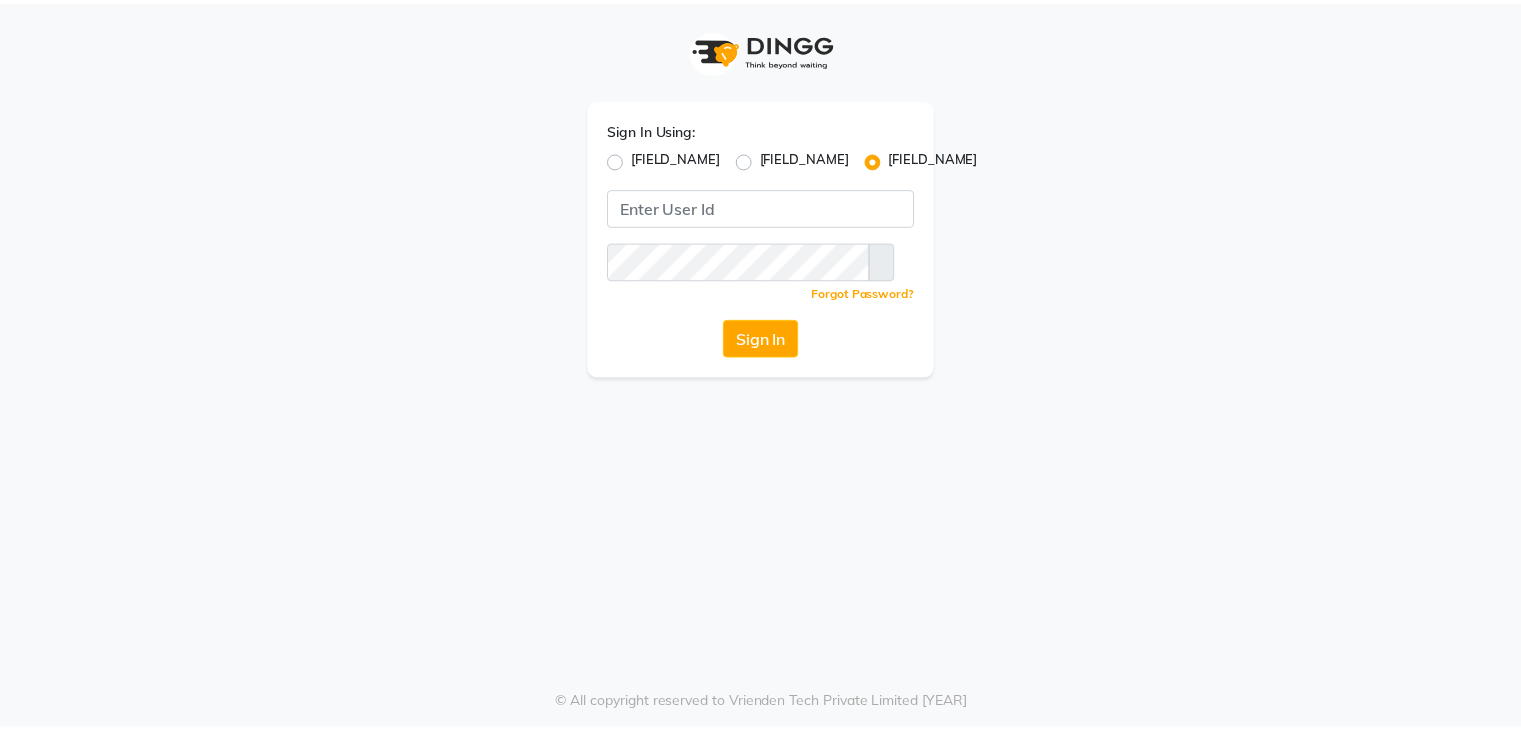scroll, scrollTop: 0, scrollLeft: 0, axis: both 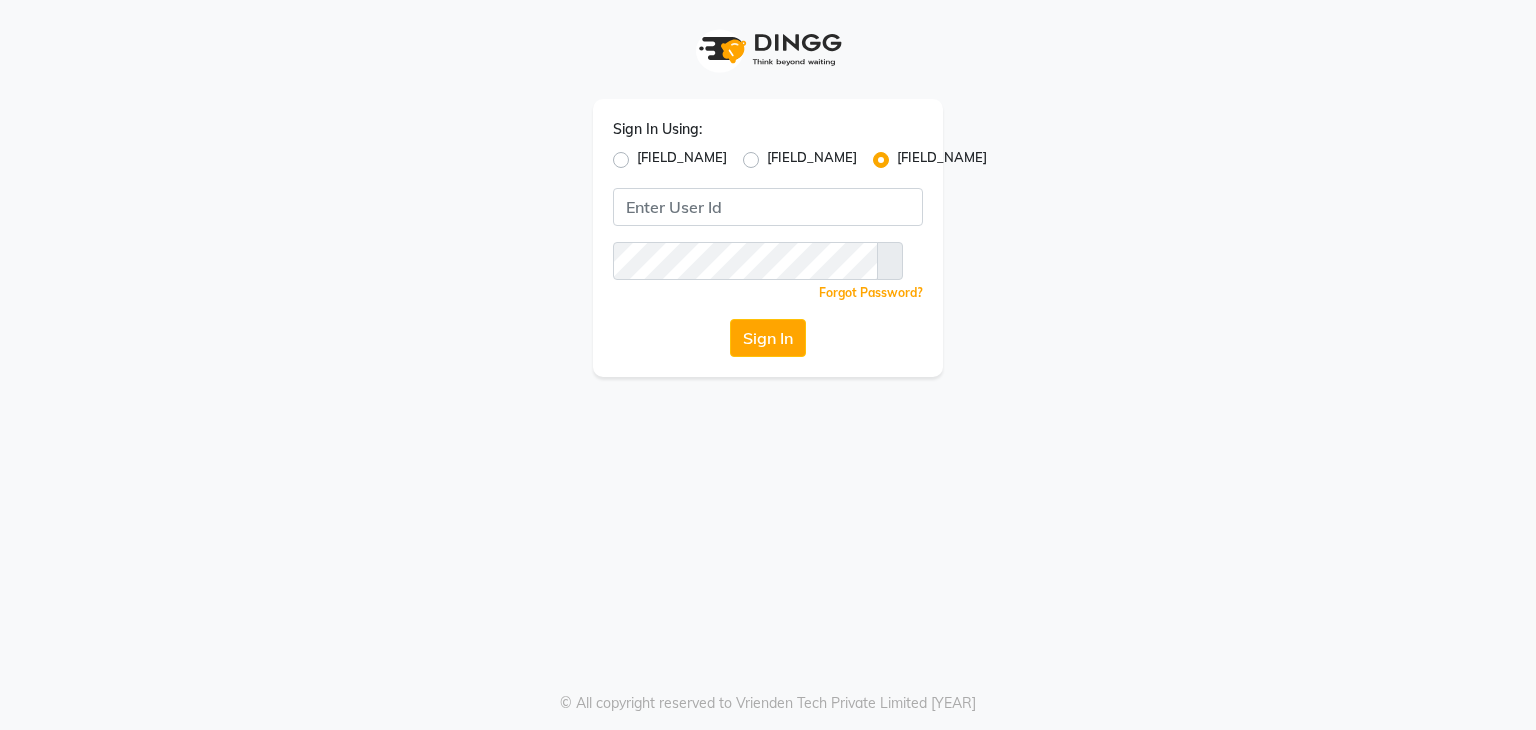 click on "Mobile Number" at bounding box center [682, 160] 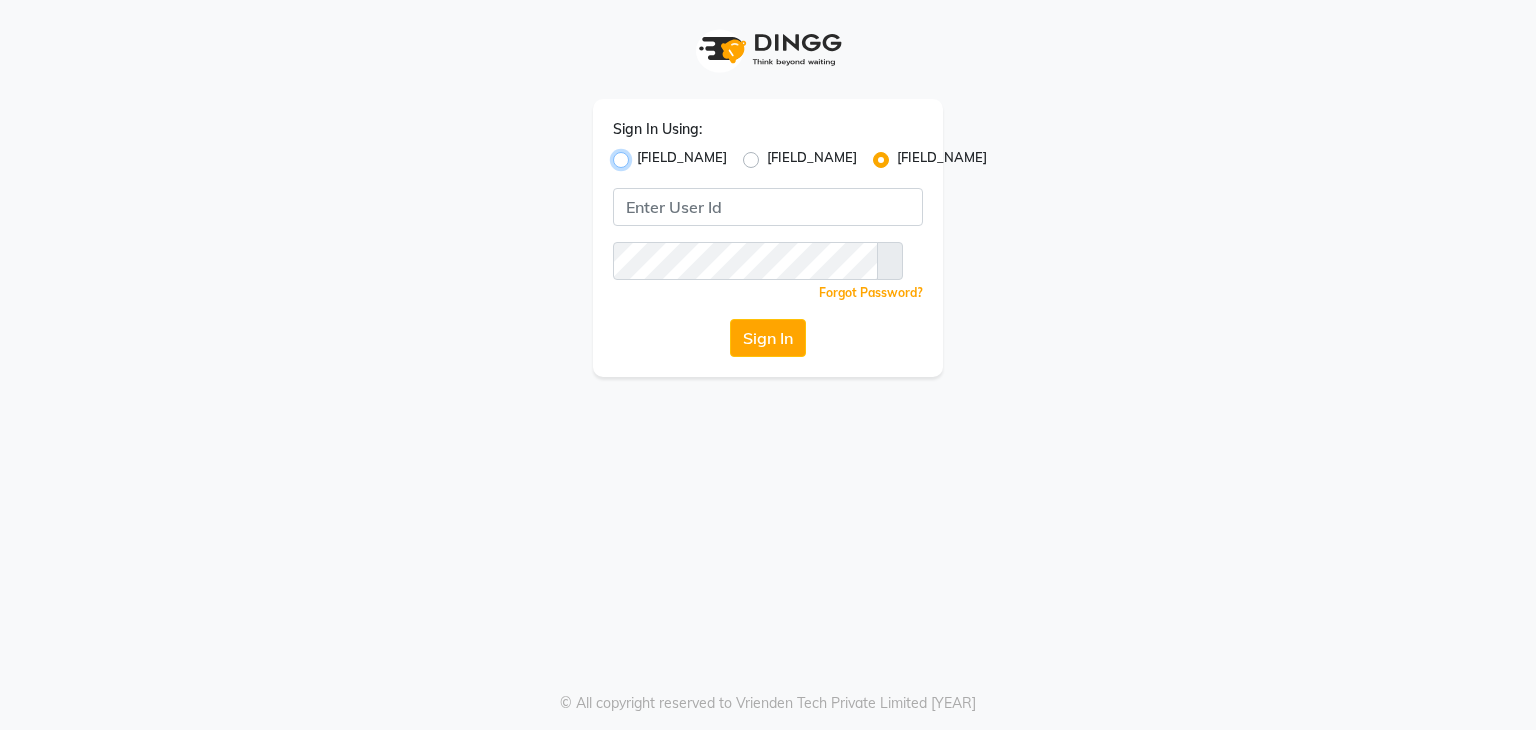 click on "Mobile Number" at bounding box center [643, 154] 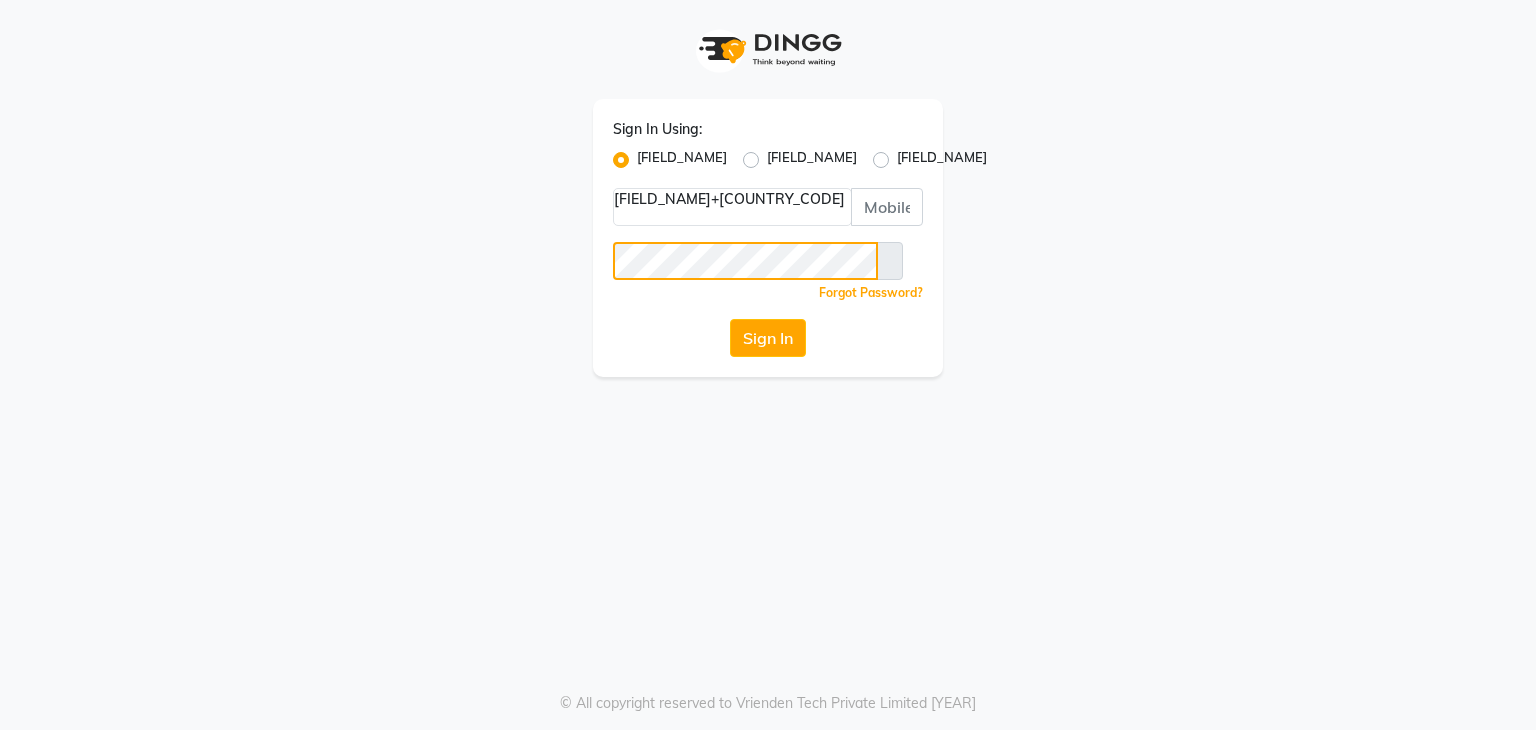 click on "Sign In Using: Mobile Number Email ID User ID Country Code × +91  Remember me Forgot Password?  Sign In" at bounding box center (768, 238) 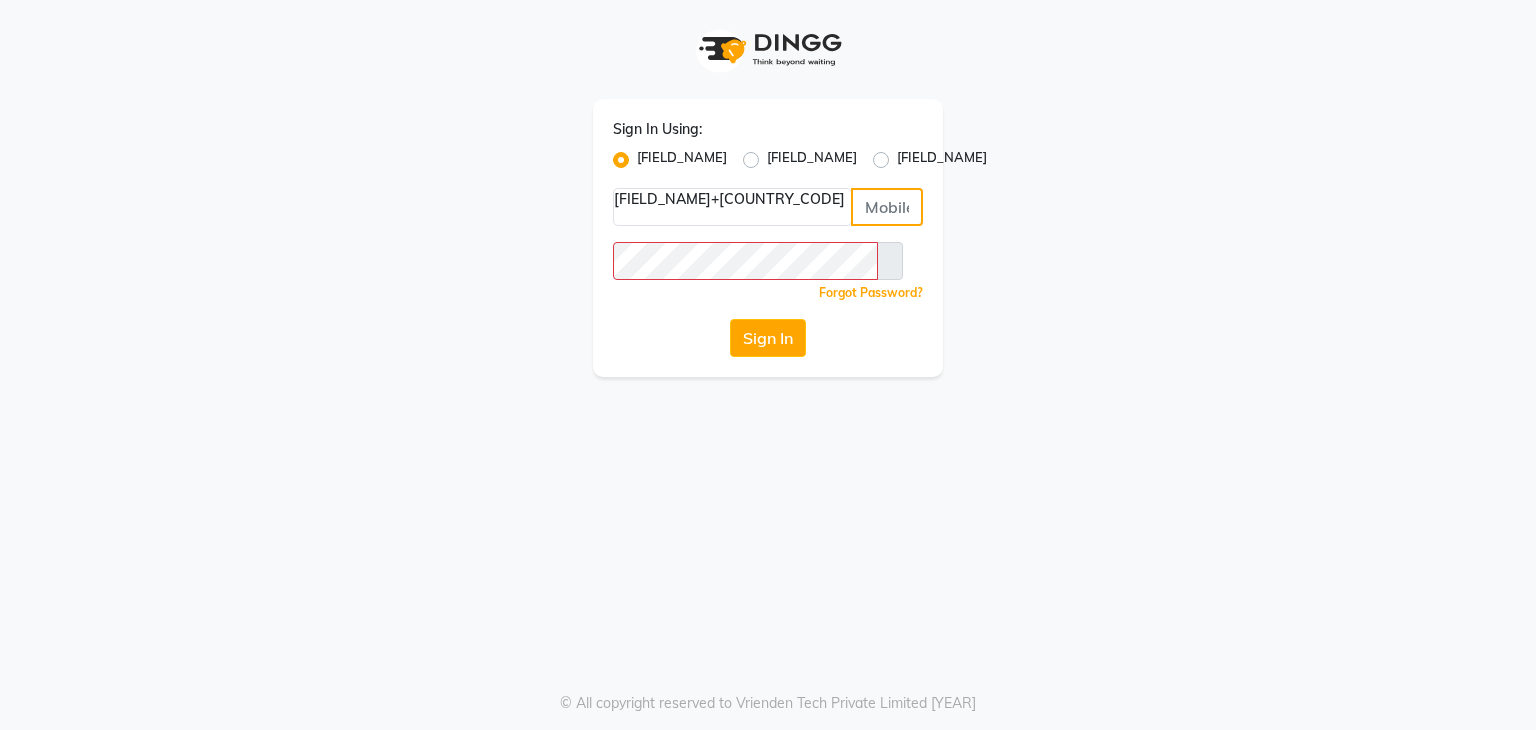 click at bounding box center (887, 207) 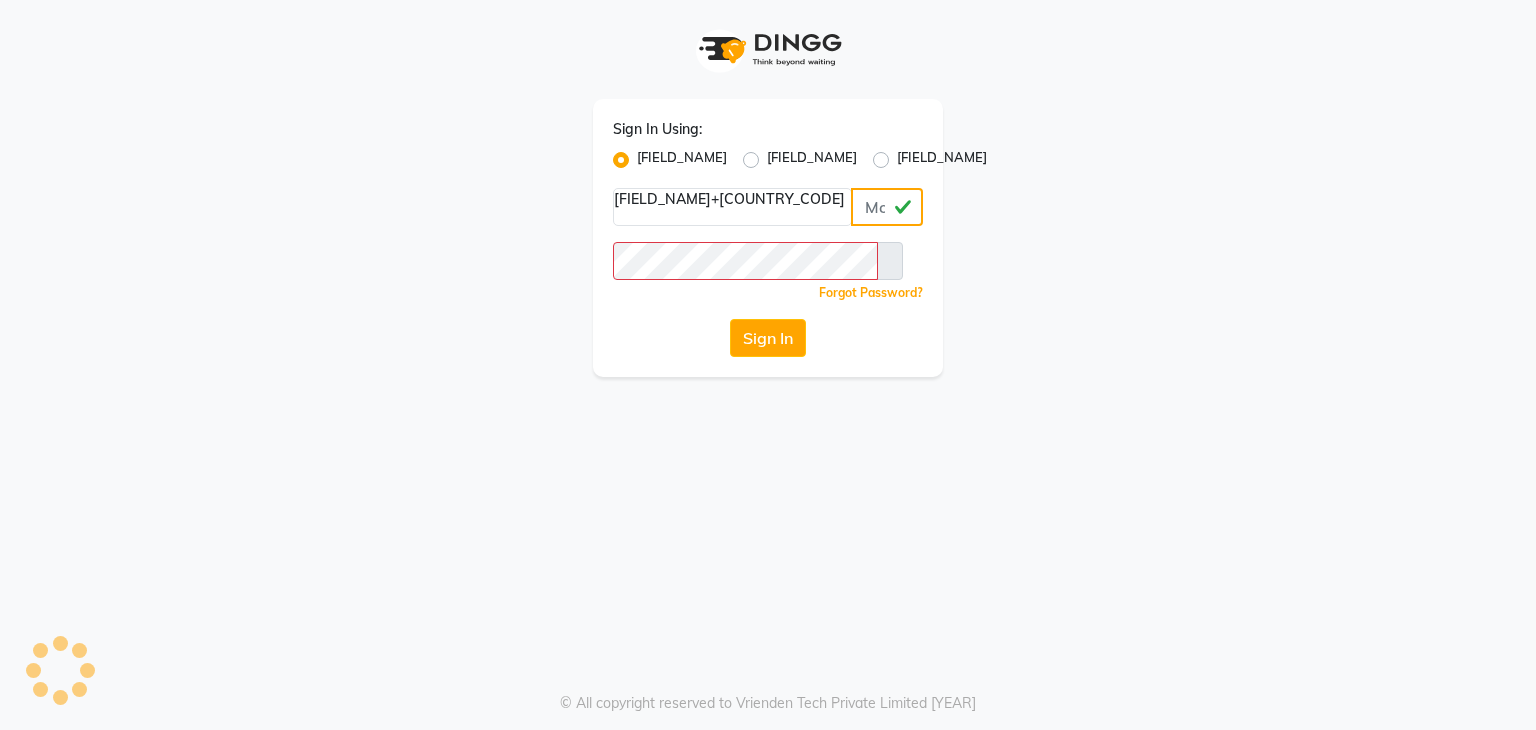 type on "8468010843" 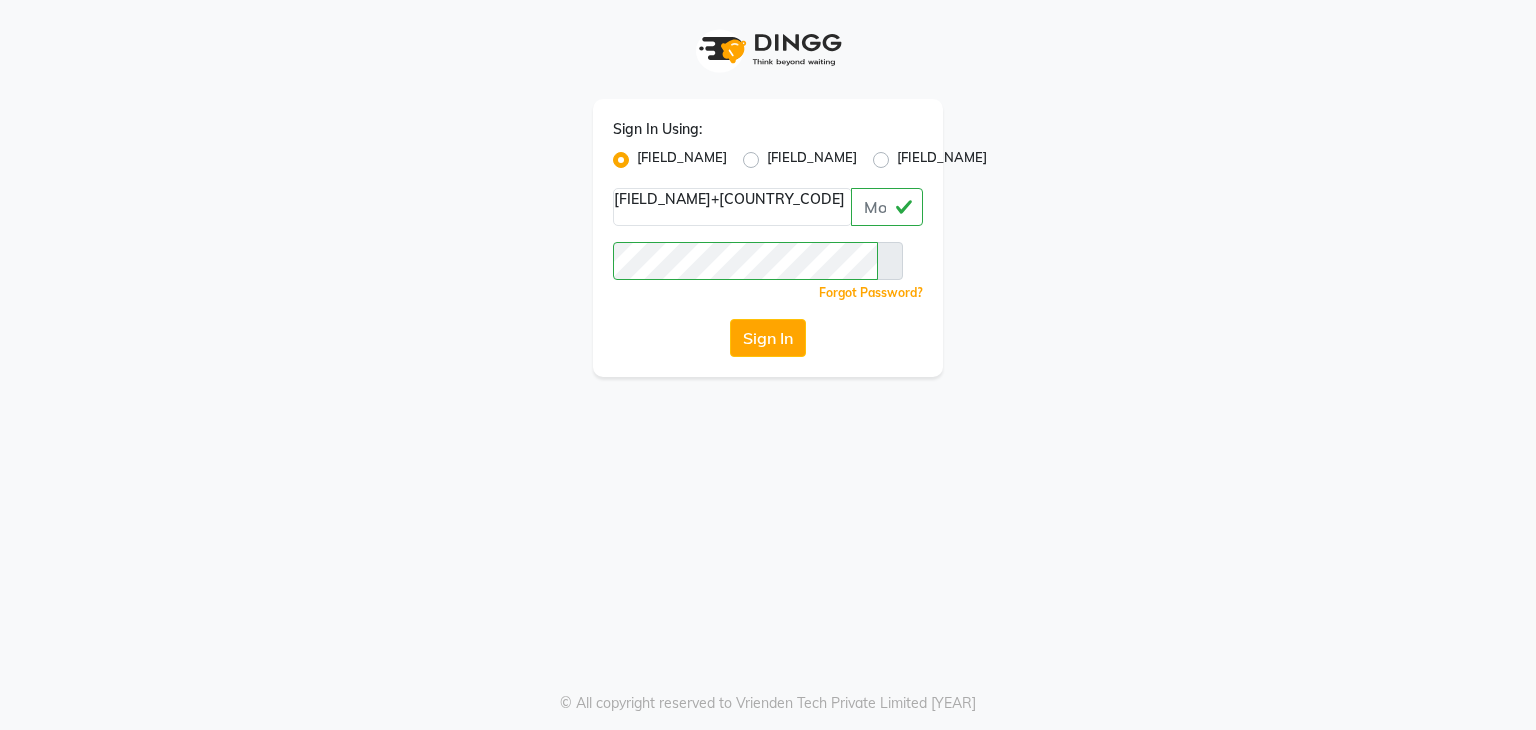 click at bounding box center (890, 261) 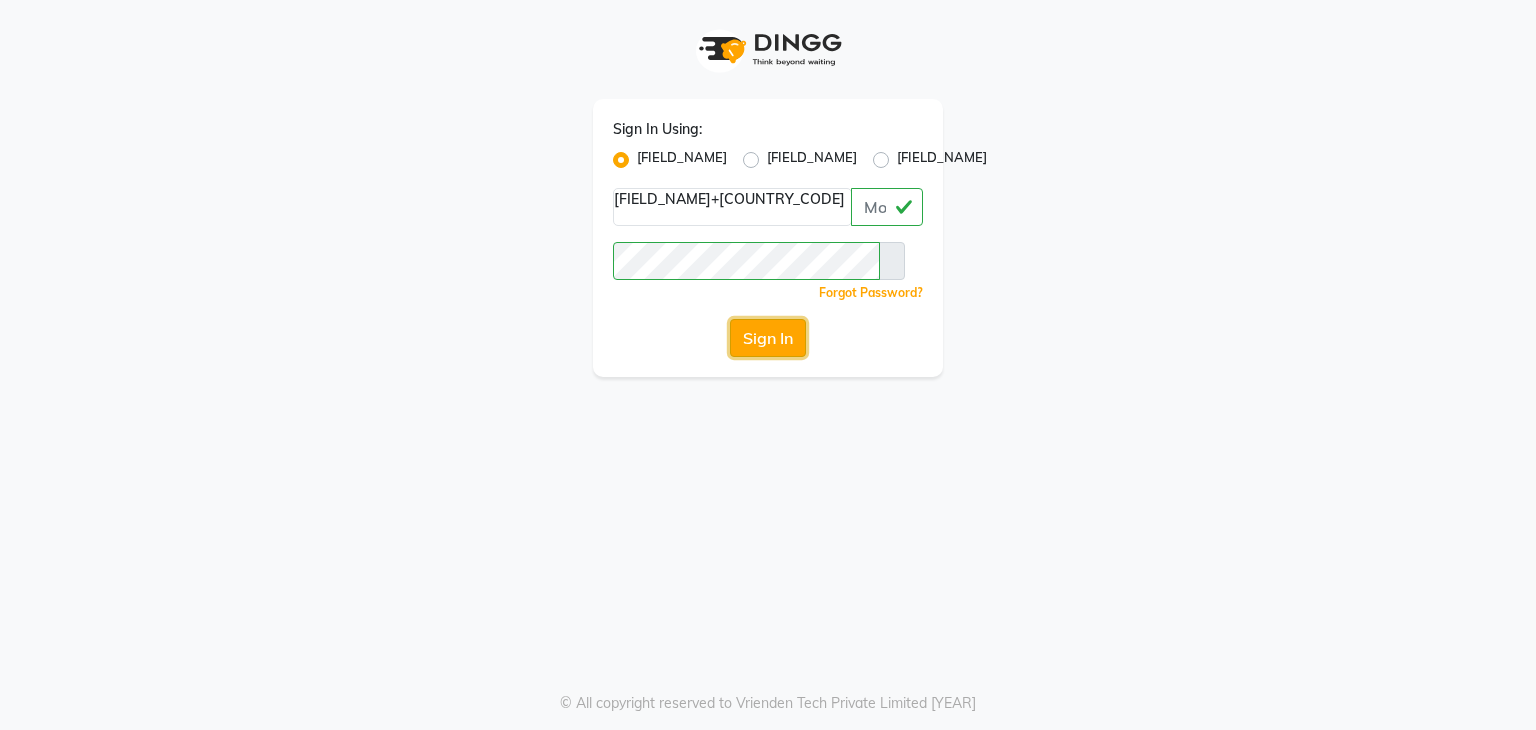 click on "Sign In" at bounding box center (768, 338) 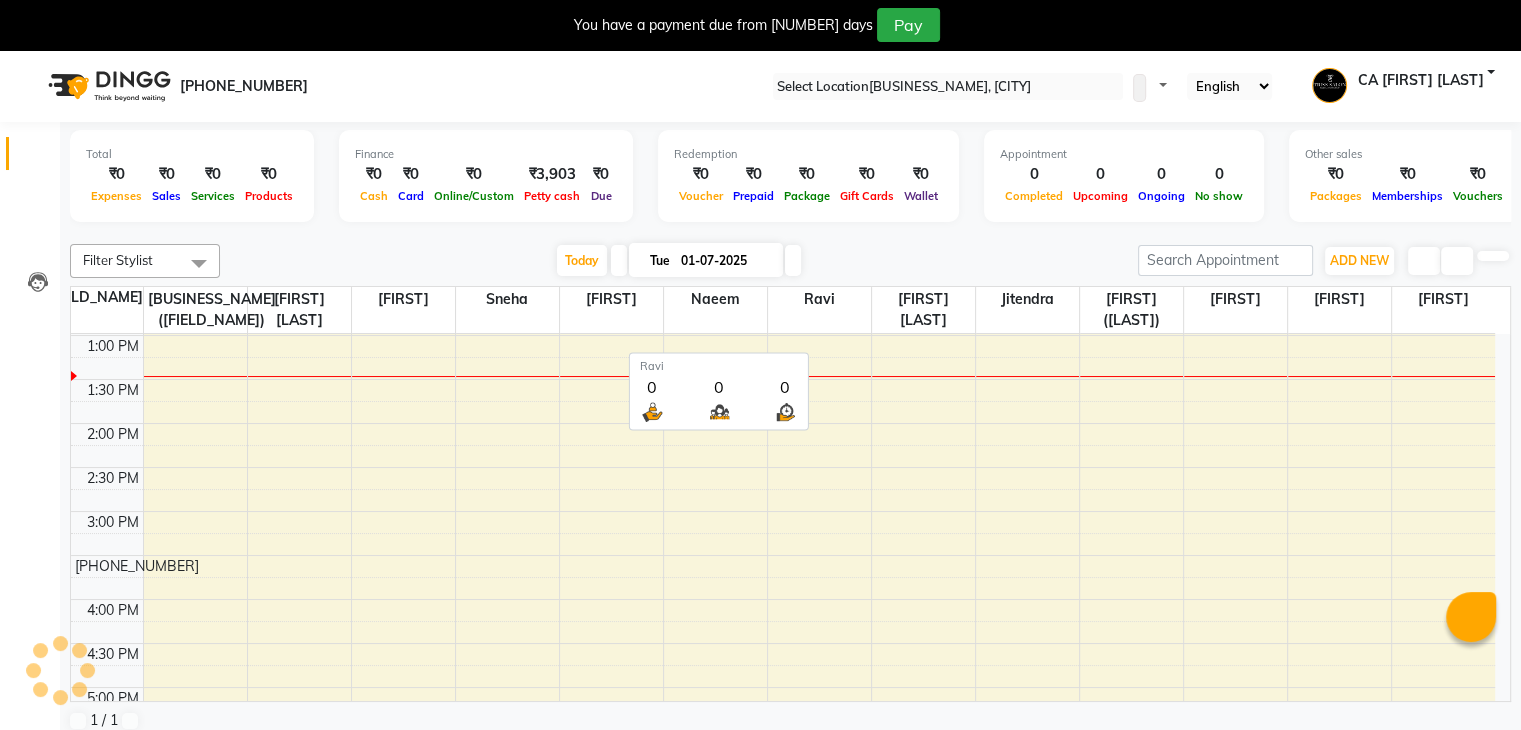scroll, scrollTop: 0, scrollLeft: 0, axis: both 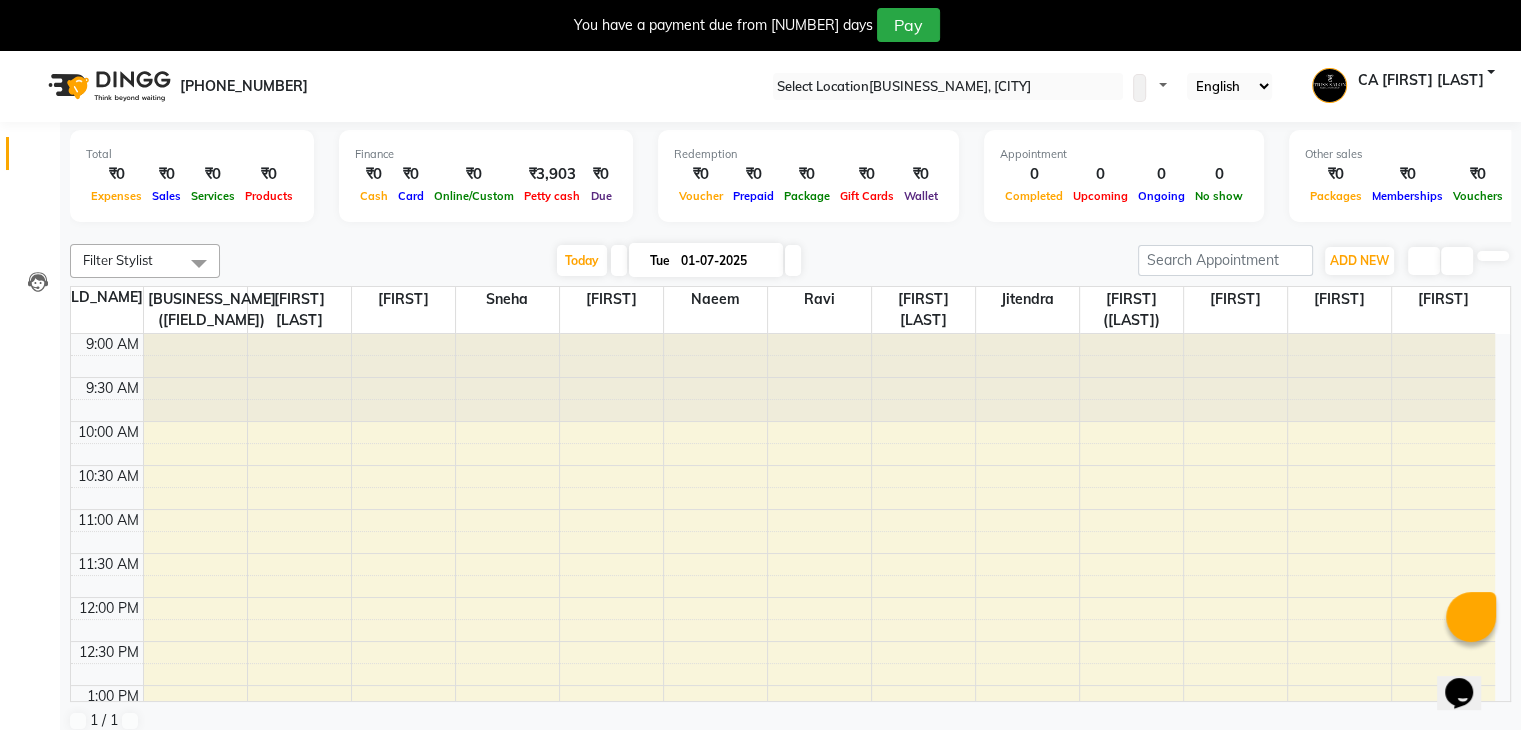 click on "08047224946 Select Location × Triss Salon, Mathura  WhatsApp Status  ✕ Status:  Disconnected Most Recent Message: 28-06-2025     08:51 PM Recent Service Activity: 28-06-2025     08:53 PM  08047224946 Whatsapp Settings Default Panel My Panel English ENGLISH Español العربية मराठी हिंदी ગુજરાતી தமிழ் 中文 Notifications nothing to show CA Vineet Rana Manage Profile Change Password Sign out  Version:3.14.0" at bounding box center (760, 86) 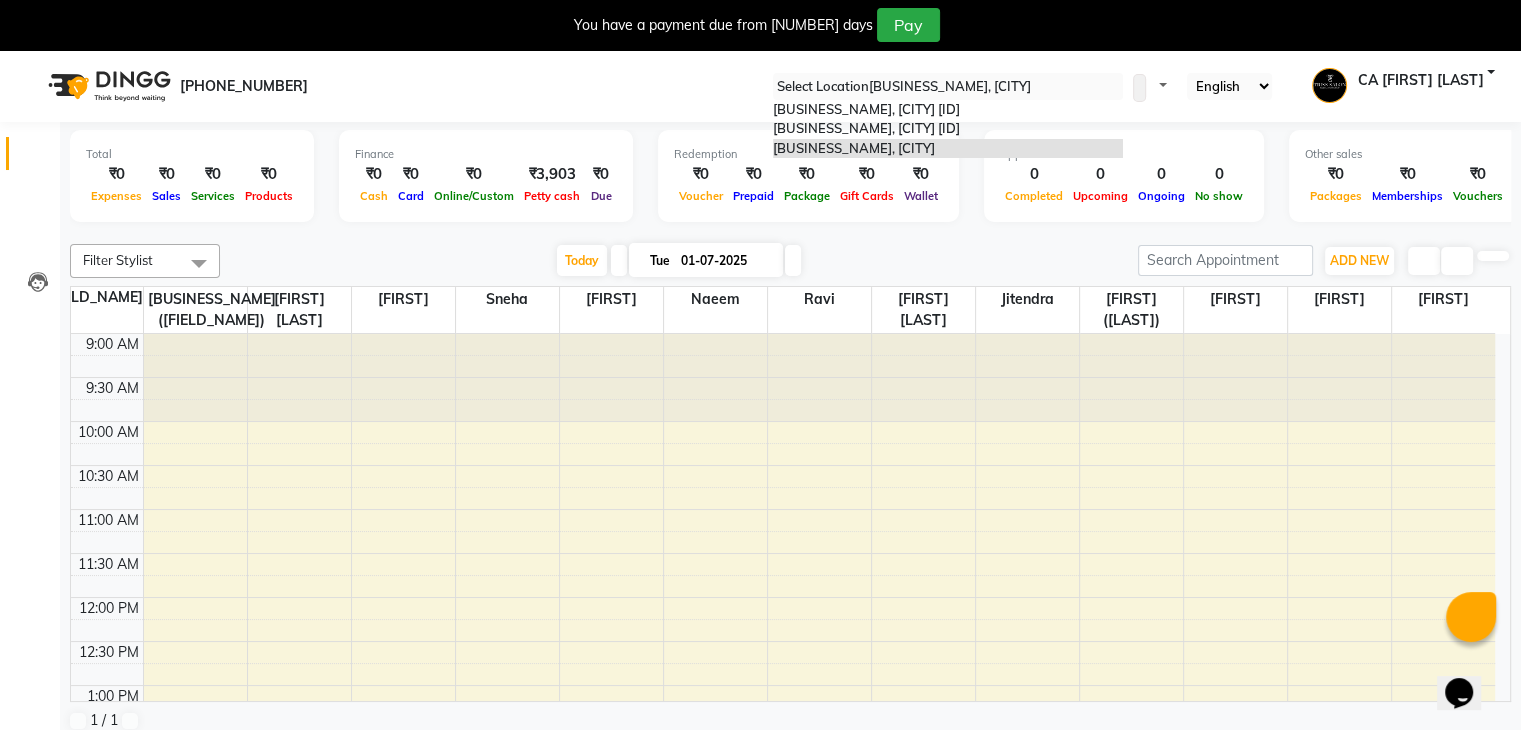 click at bounding box center [948, 87] 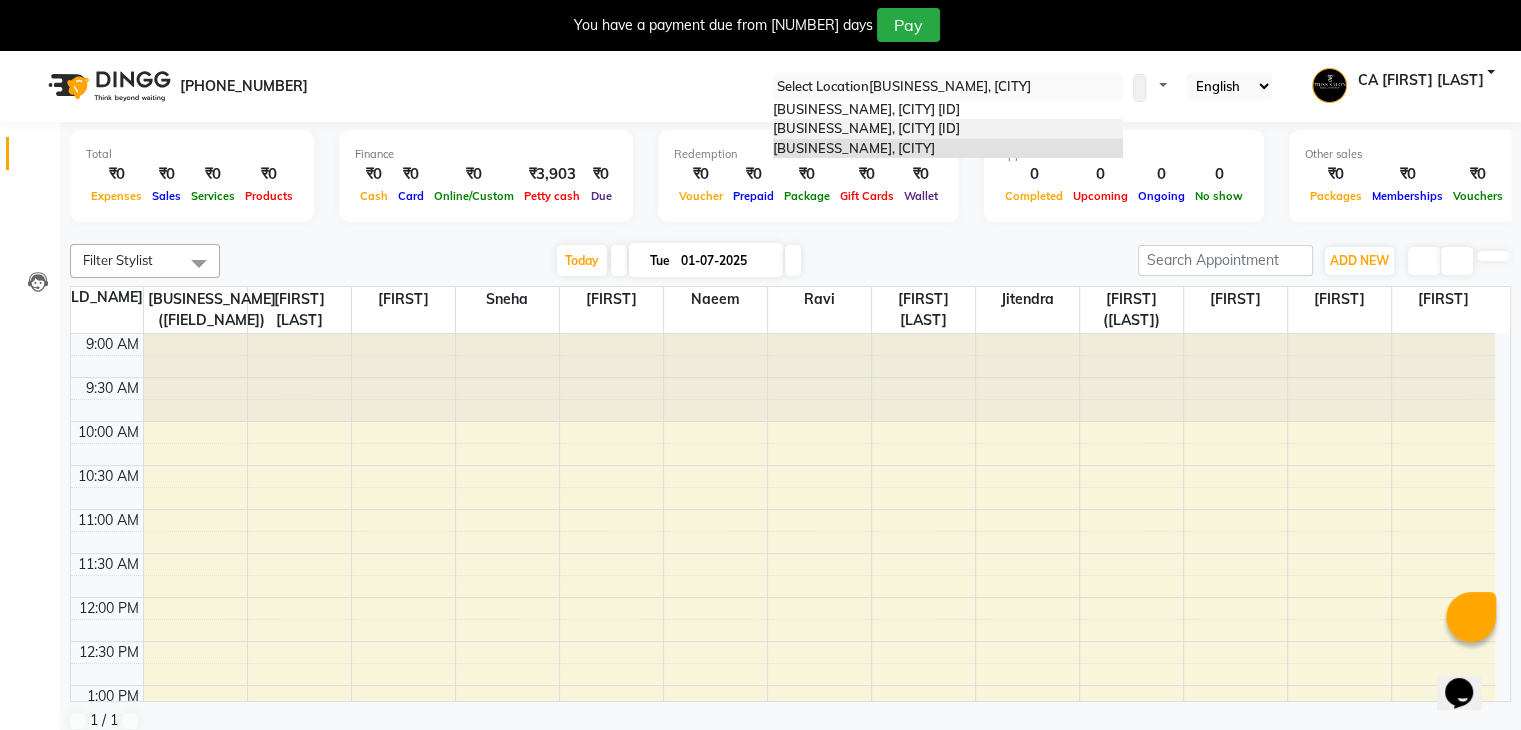 click on "Triss Salon, Agra T1" at bounding box center (948, 129) 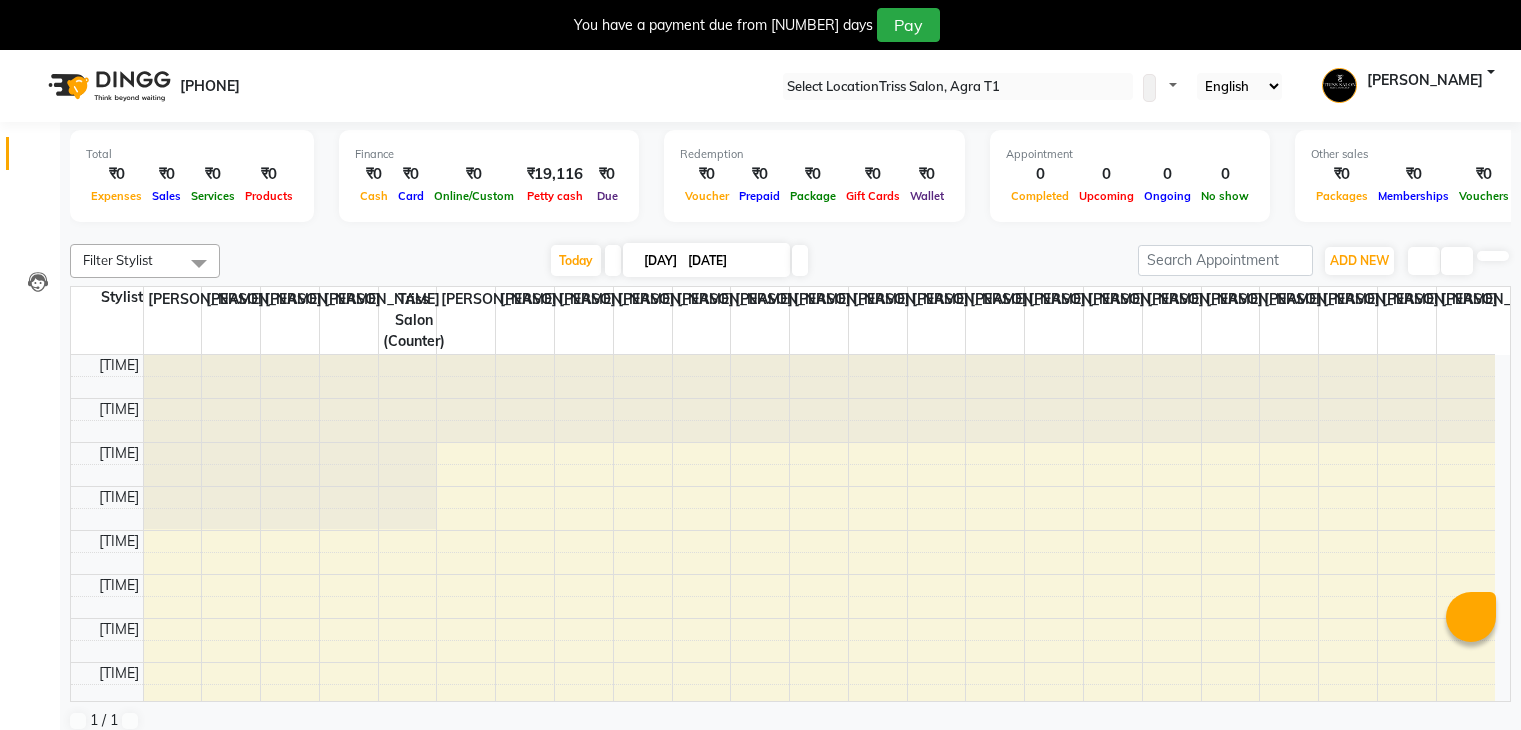 scroll, scrollTop: 0, scrollLeft: 0, axis: both 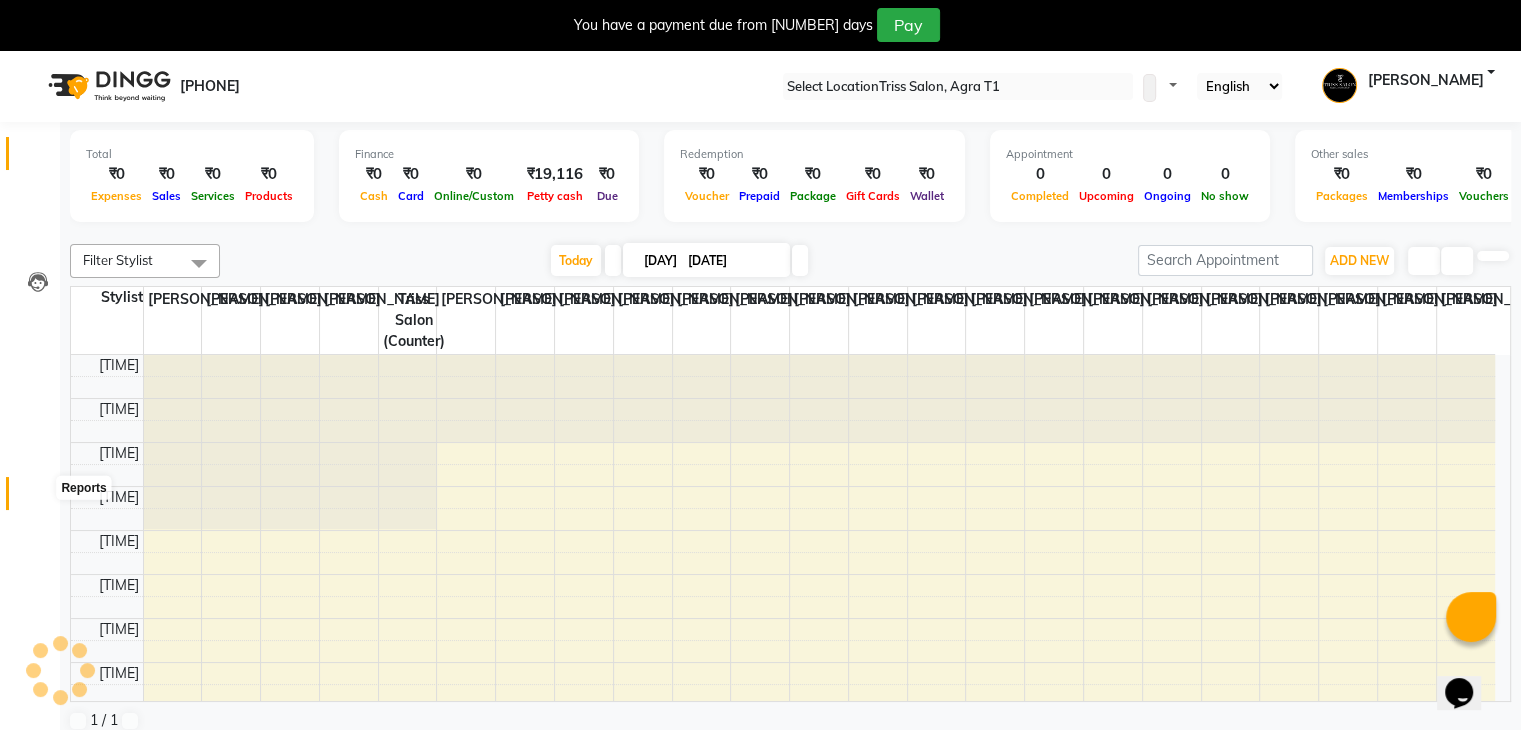 click at bounding box center (37, 498) 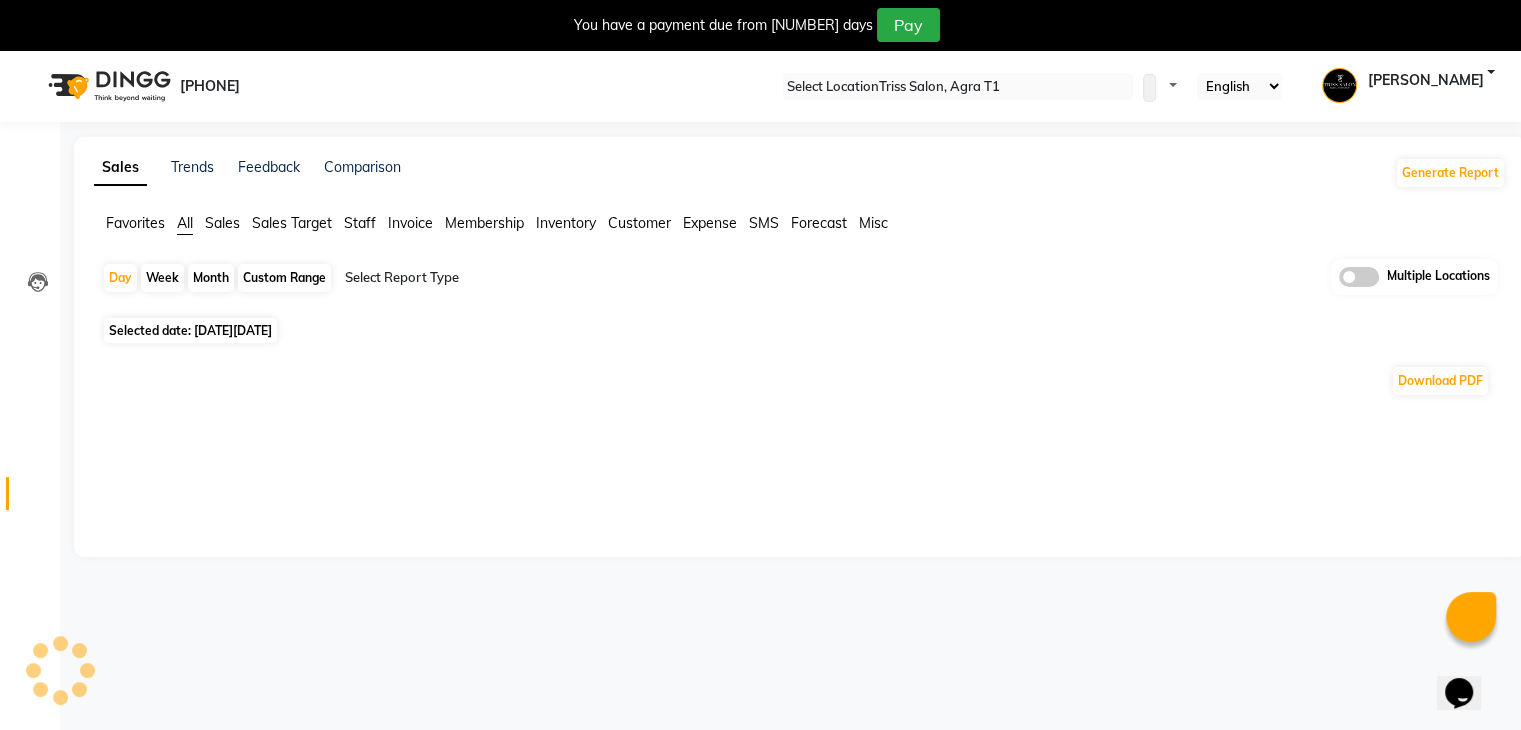 click on "Sales" at bounding box center [135, 223] 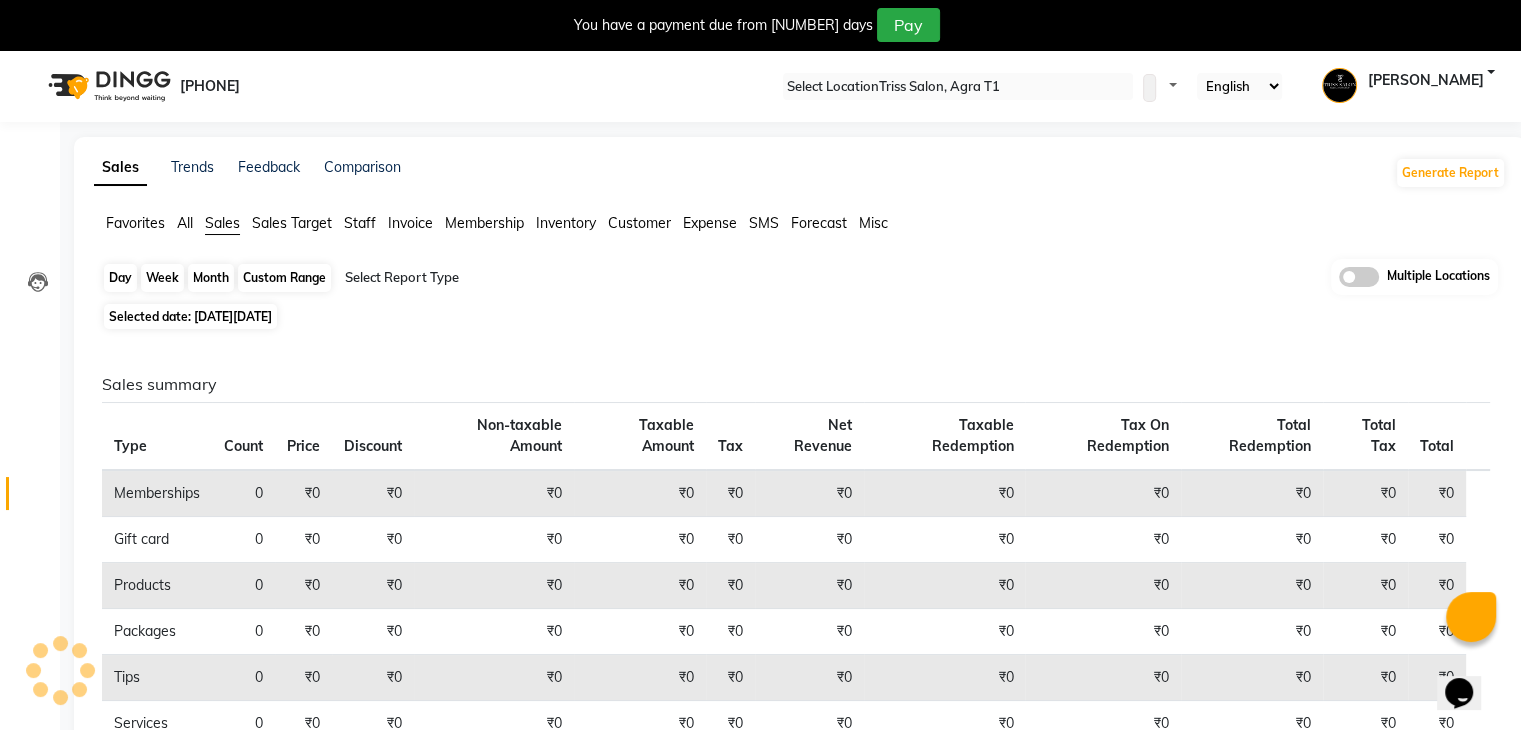 click on "Day" at bounding box center [120, 278] 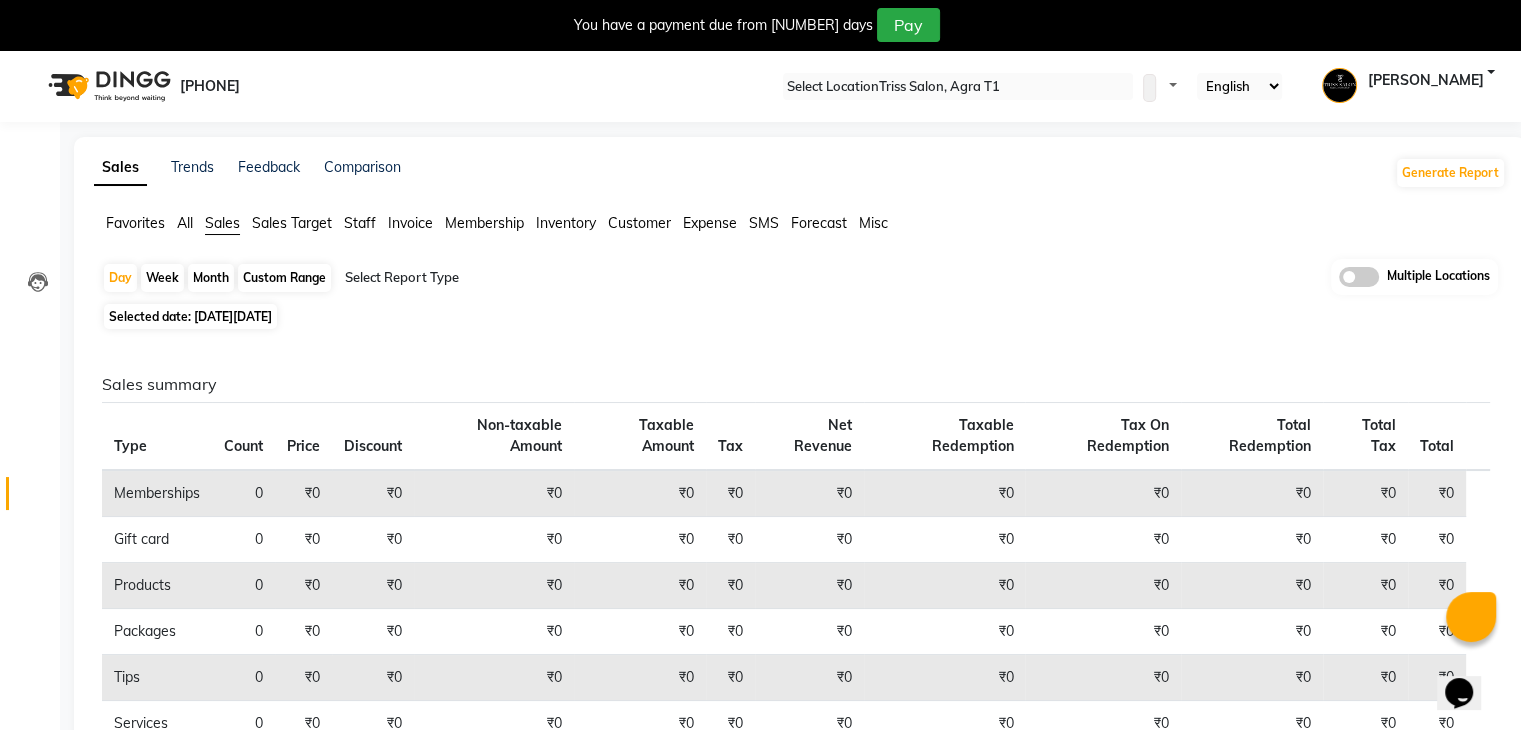 click on "Sales summary Type Count Price Discount Non-taxable Amount Taxable Amount Tax Net Revenue Taxable Redemption Tax On Redemption Total Redemption Total Tax Total  Memberships 0 ₹0 ₹0 ₹0 ₹0 ₹0 ₹0 ₹0 ₹0 ₹0 ₹0 ₹0  Gift card 0 ₹0 ₹0 ₹0 ₹0 ₹0 ₹0 ₹0 ₹0 ₹0 ₹0 ₹0  Products 0 ₹0 ₹0 ₹0 ₹0 ₹0 ₹0 ₹0 ₹0 ₹0 ₹0 ₹0  Packages 0 ₹0 ₹0 ₹0 ₹0 ₹0 ₹0 ₹0 ₹0 ₹0 ₹0 ₹0  Tips 0 ₹0 ₹0 ₹0 ₹0 ₹0 ₹0 ₹0 ₹0 ₹0 ₹0 ₹0  Services 0 ₹0 ₹0 ₹0 ₹0 ₹0 ₹0 ₹0 ₹0 ₹0 ₹0 ₹0  Prepaid 0 ₹0 ₹0 ₹0 ₹0 ₹0 ₹0 ₹0 ₹0 ₹0 ₹0 ₹0  Vouchers 0 ₹0 ₹0 ₹0 ₹0 ₹0 ₹0 ₹0 ₹0 ₹0 ₹0 ₹0  Fee 0 ₹0 ₹0 ₹0 ₹0 ₹0 ₹0 ₹0 ₹0 ₹0 ₹0 ₹0" at bounding box center (796, 649) 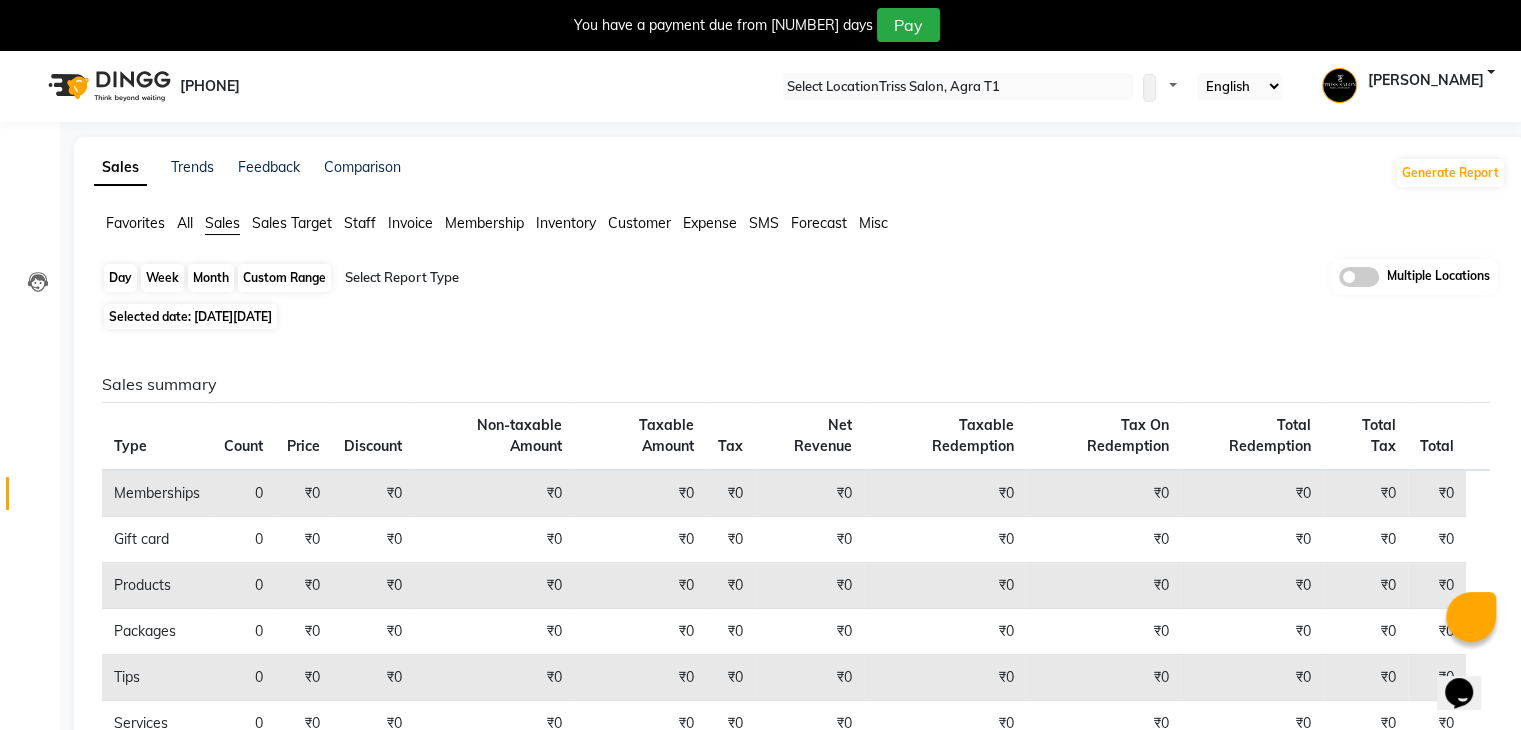 click on "Day" at bounding box center (120, 278) 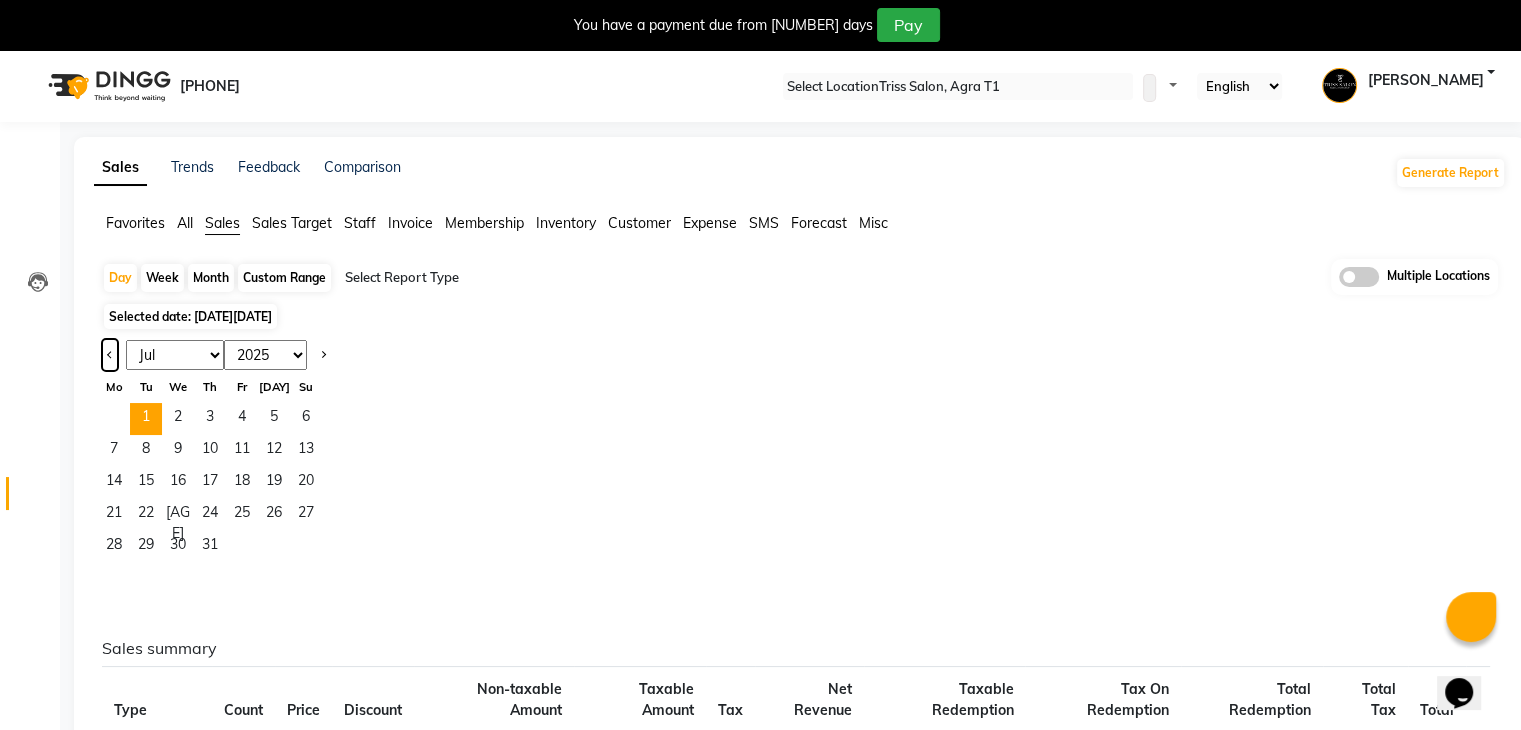 click at bounding box center [110, 355] 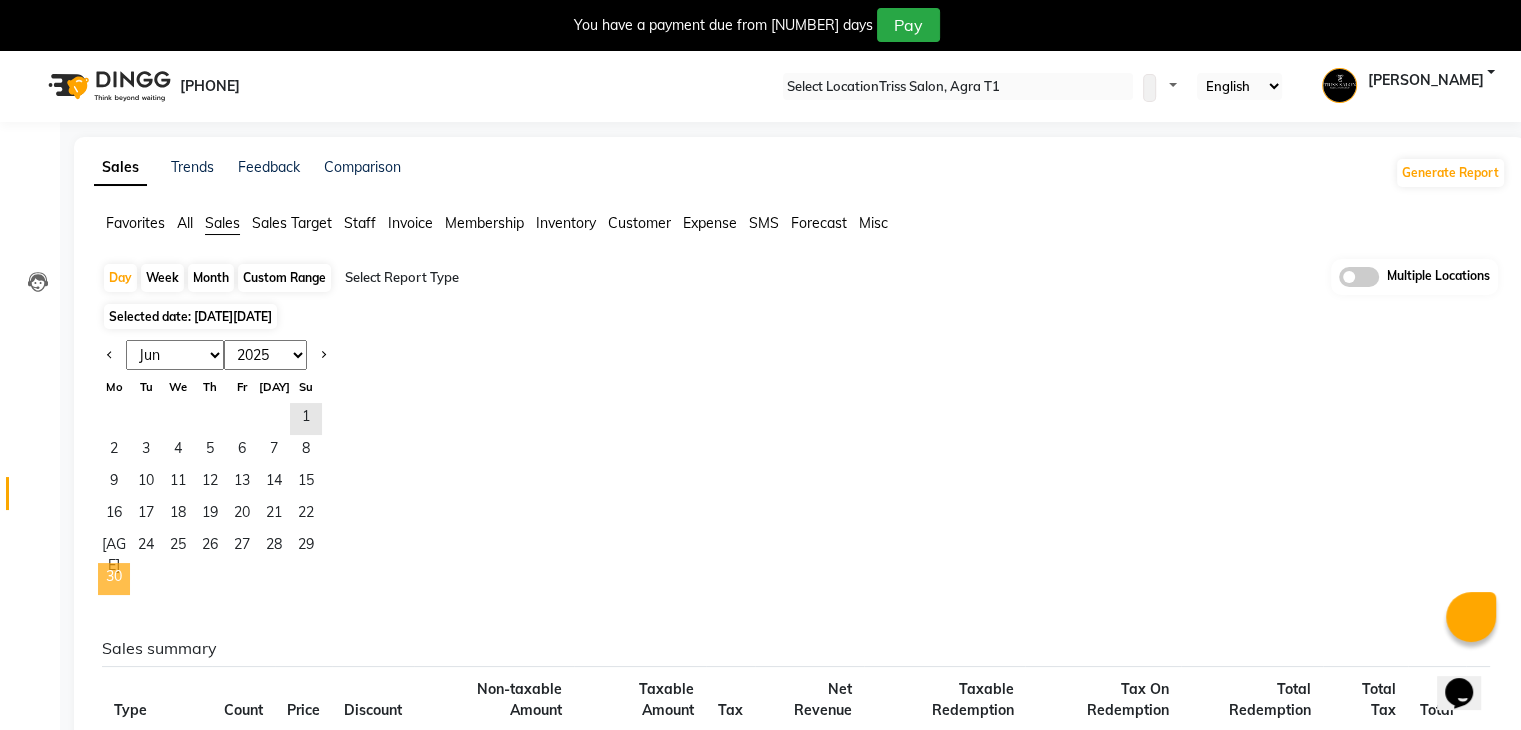 click on "[DAY]" at bounding box center [114, 579] 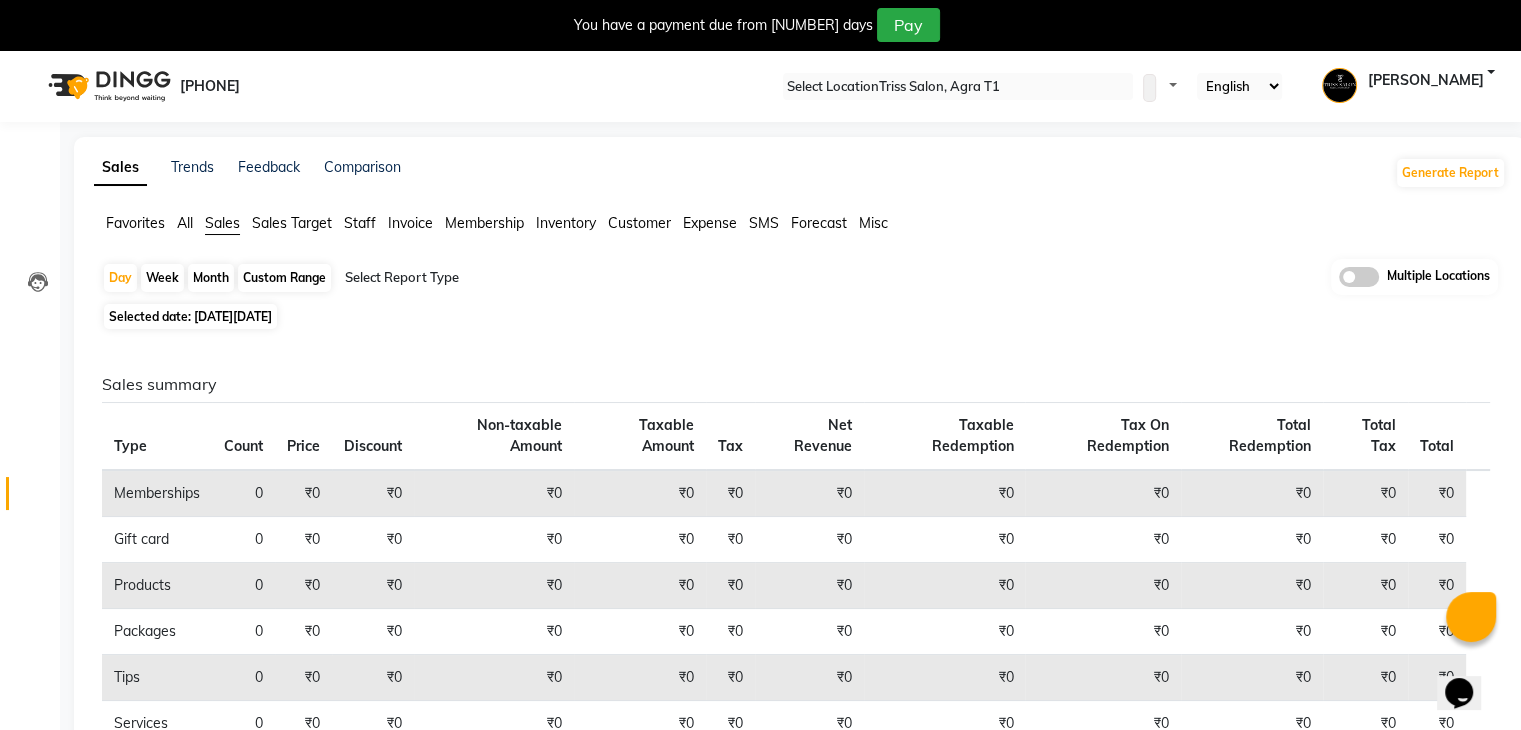 click on "Favorites All Sales Sales Target Staff Invoice Membership Inventory Customer Expense SMS Forecast Misc" at bounding box center [800, 232] 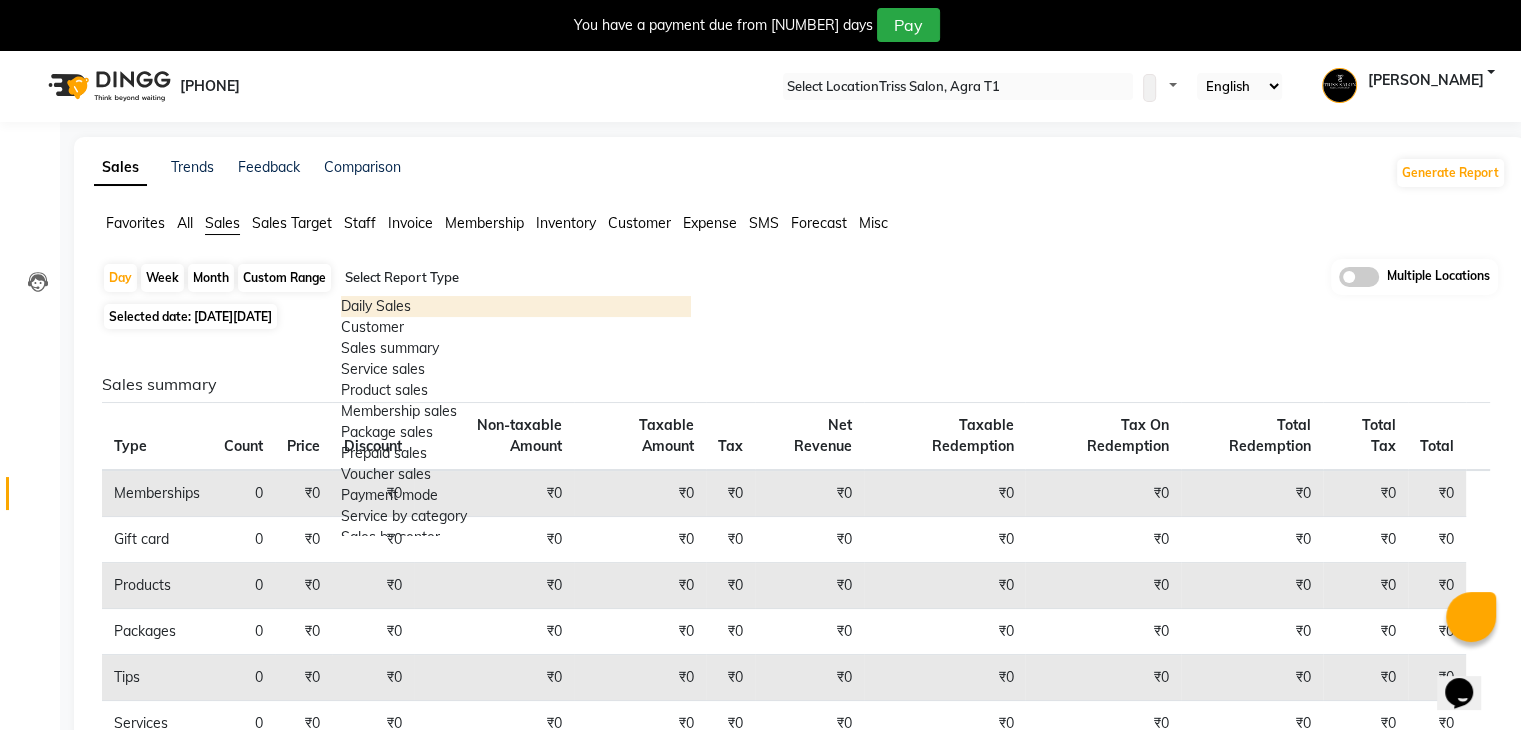 click on "Select Report Type" at bounding box center [516, 280] 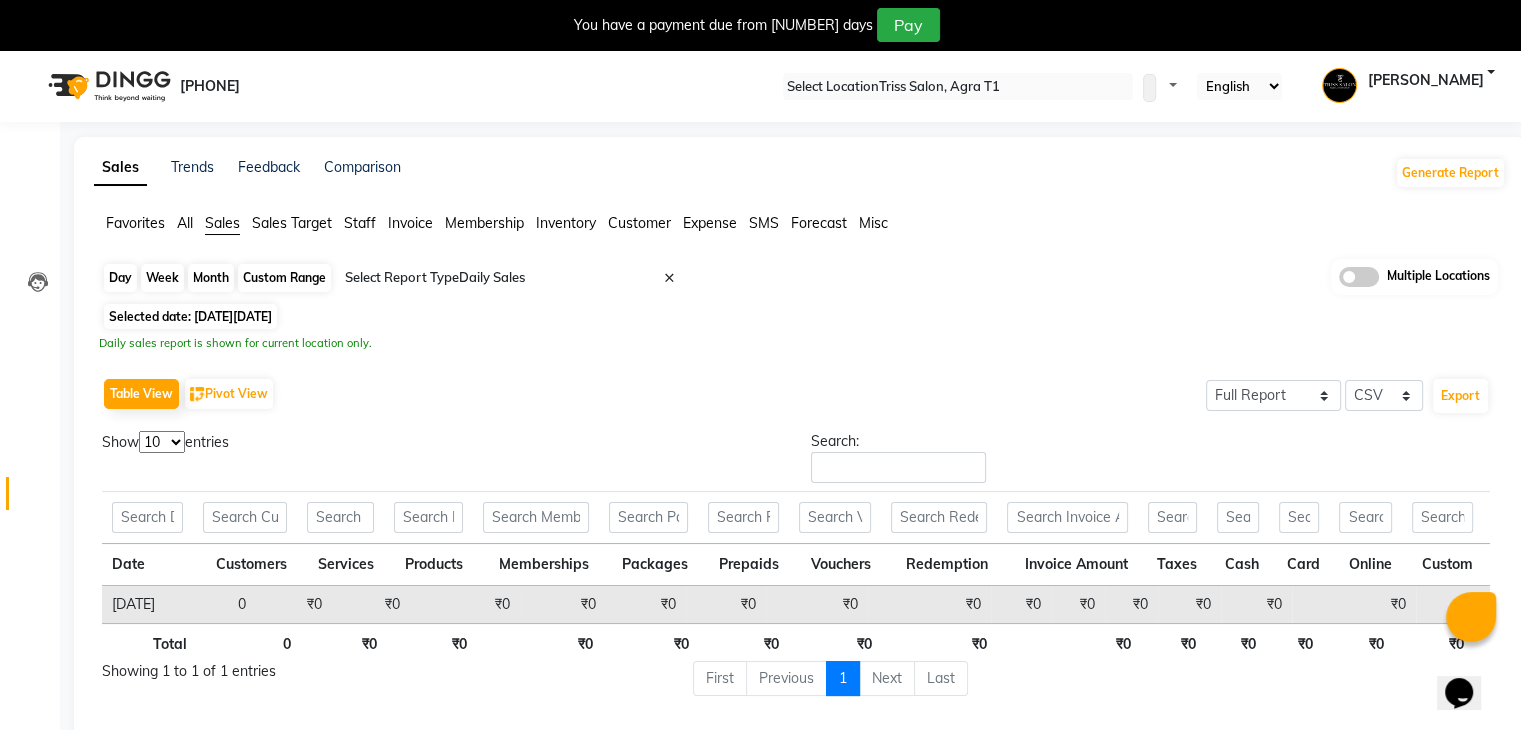 click on "Day" at bounding box center [120, 278] 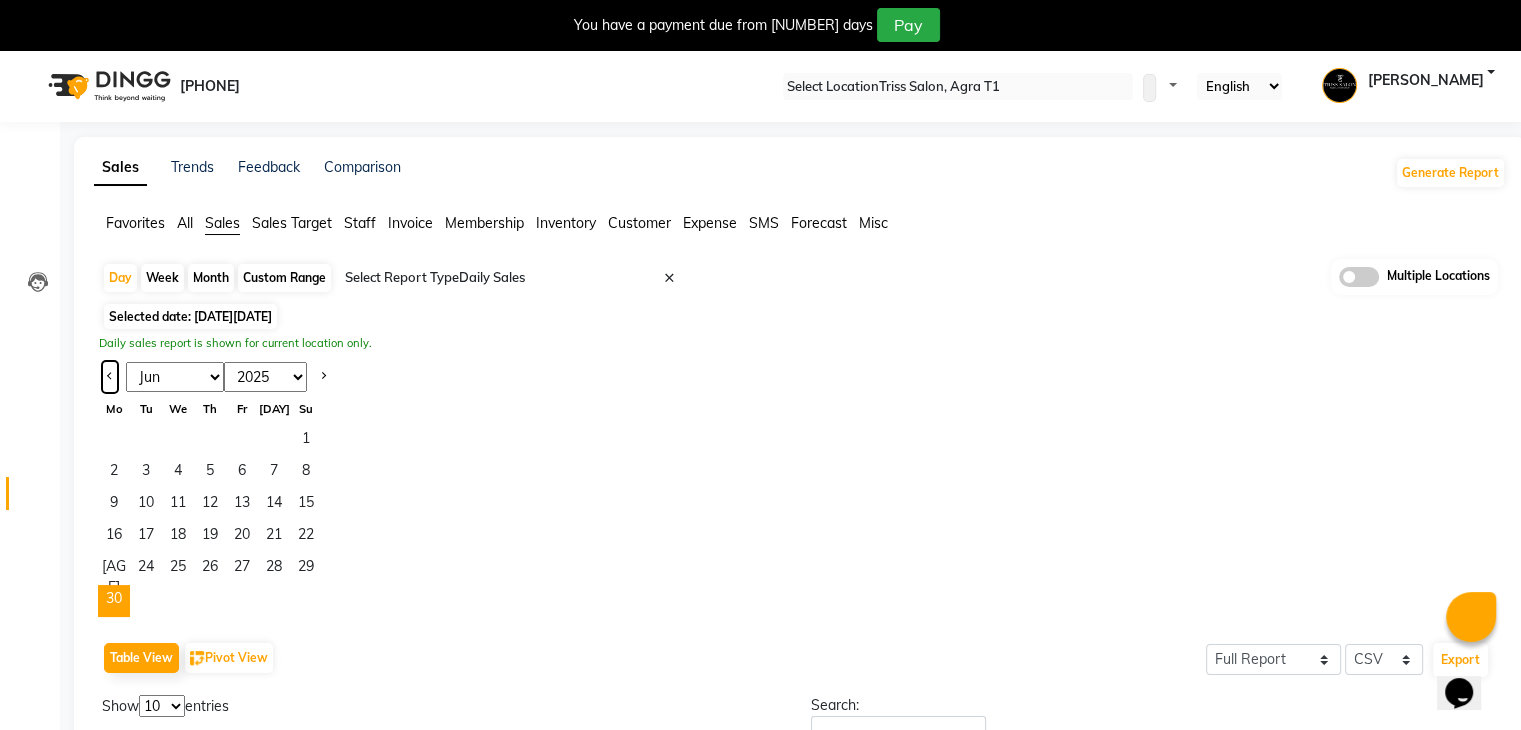 click at bounding box center (110, 377) 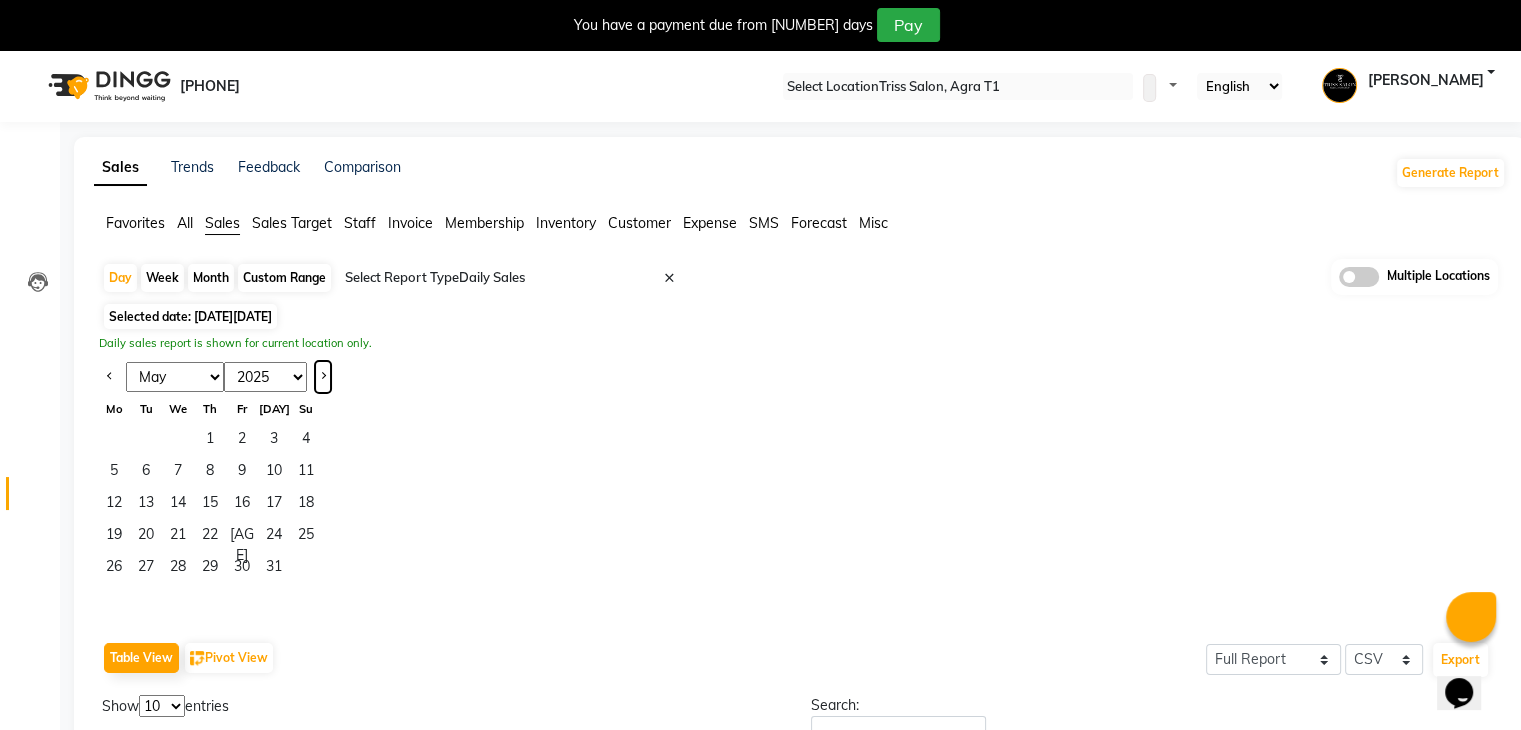 click at bounding box center (323, 377) 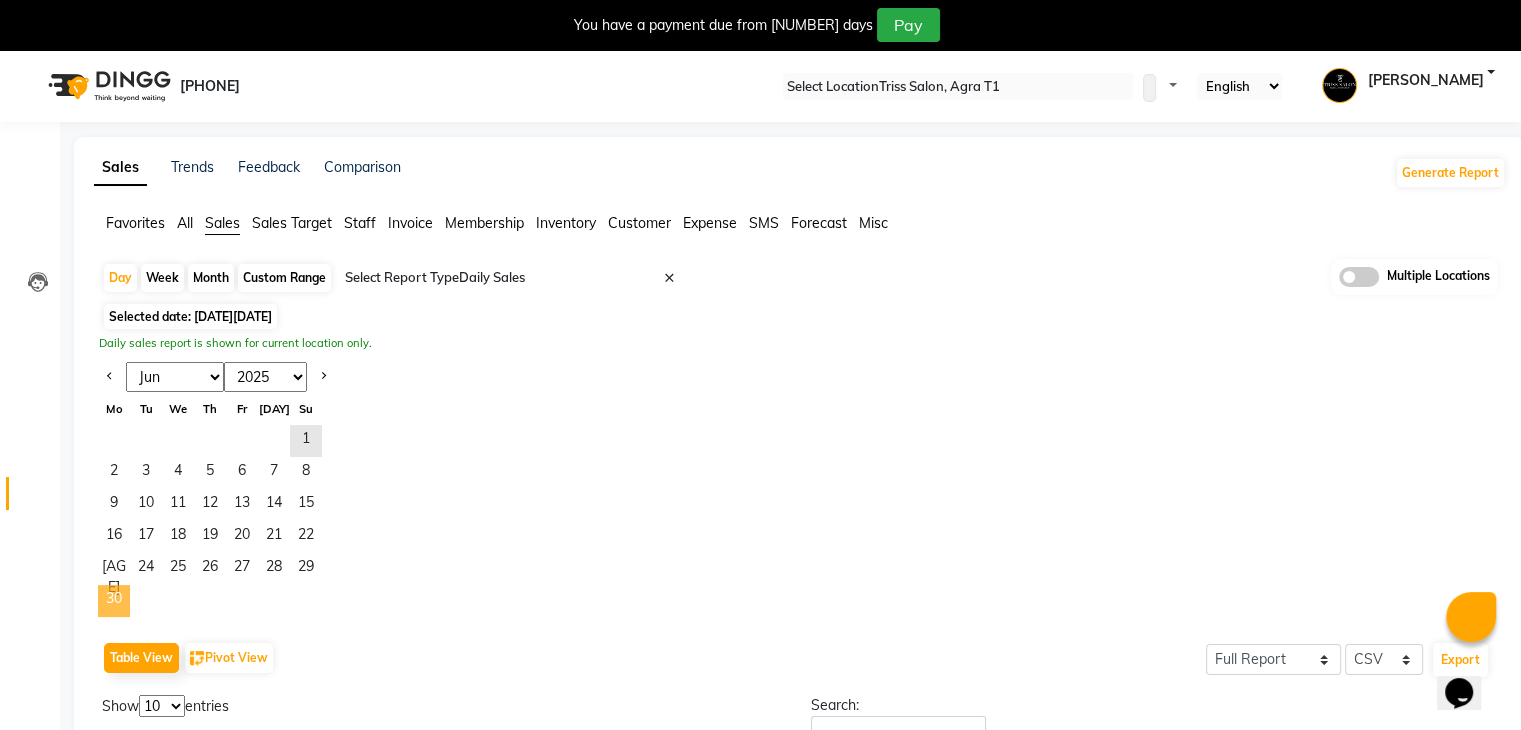 click on "[DAY]" at bounding box center (114, 601) 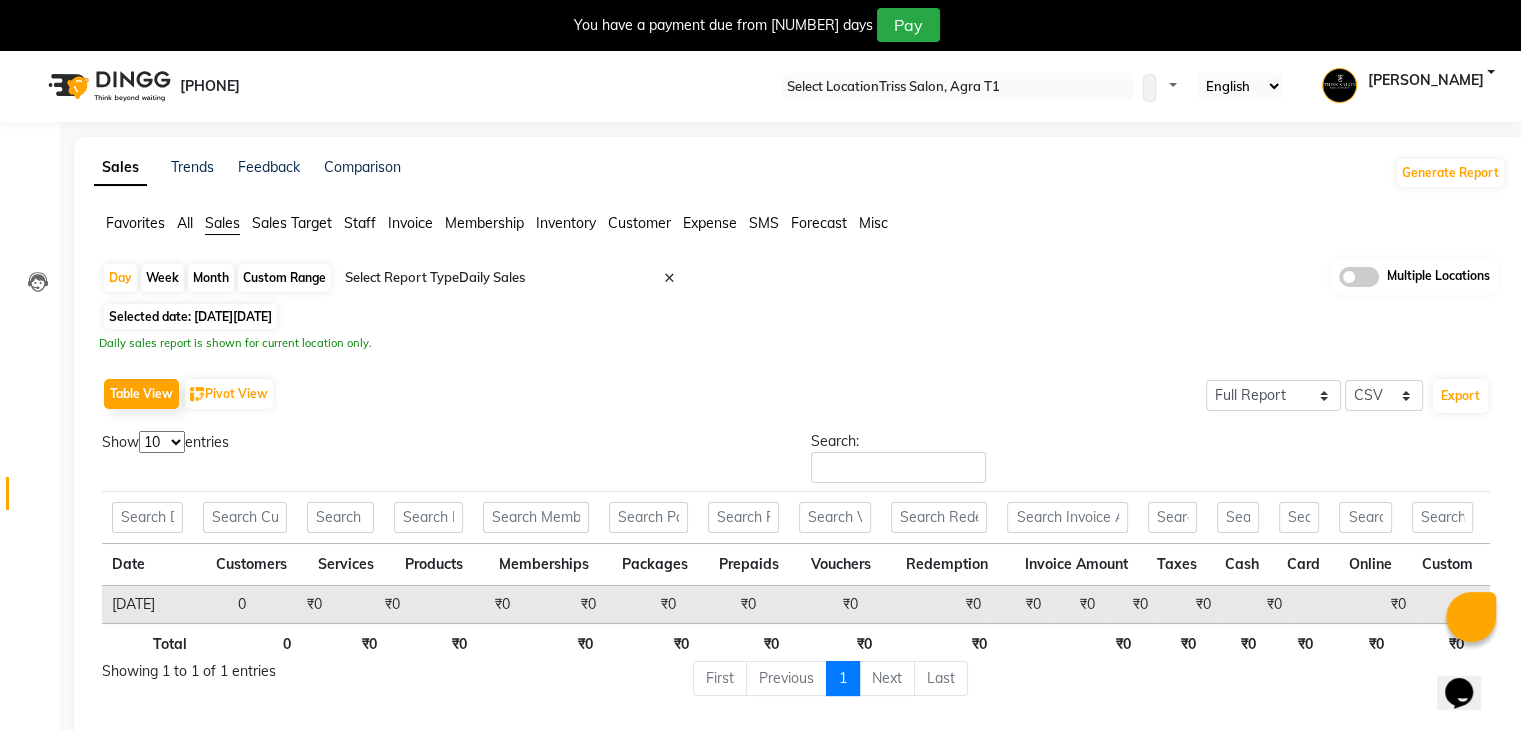click on "08047224946 Select Location × Triss Salon, Agra T1  WhatsApp Status  ✕ Status:  Disconnected Most Recent Message: 28-06-2025     08:42 PM Recent Service Activity: 28-06-2025     09:00 PM  08047224946 Whatsapp Settings Default Panel My Panel English ENGLISH Español العربية मराठी हिंदी ગુજરાતી தமிழ் 中文 Notifications nothing to show CA Vineet Rana Manage Profile Change Password Sign out  Version:3.14.0" at bounding box center (760, 86) 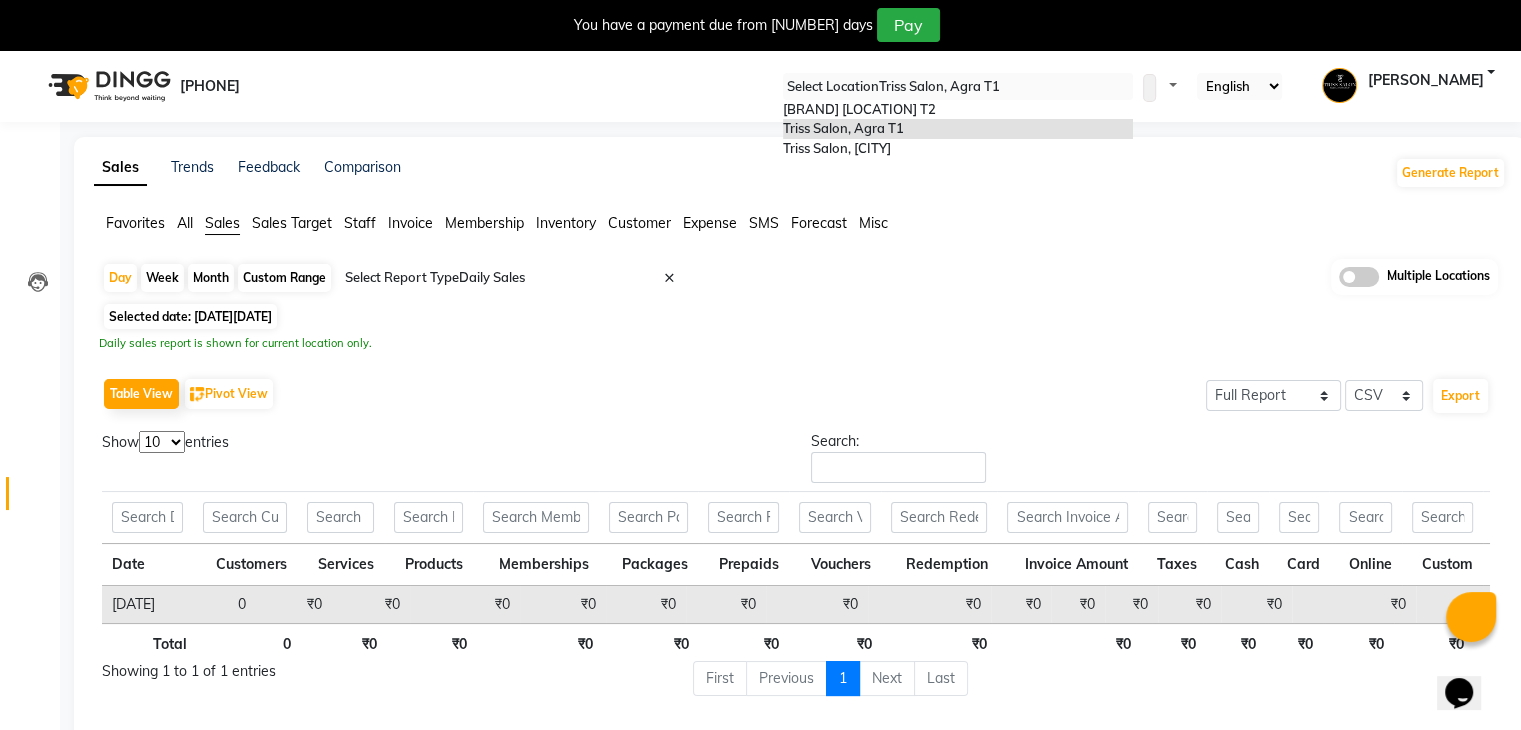 click at bounding box center [958, 87] 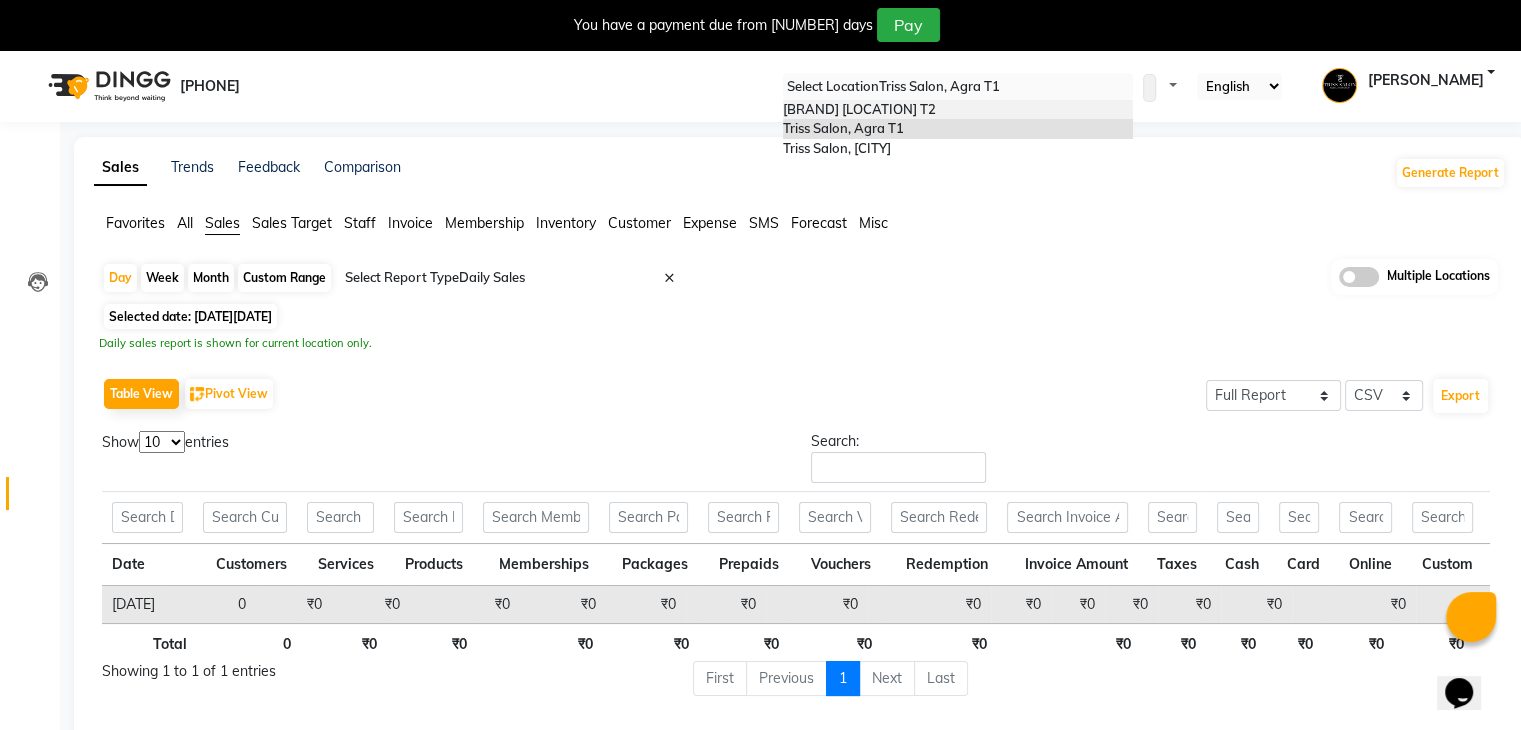 click on "Triss Salon, [CITY] T2" at bounding box center [859, 109] 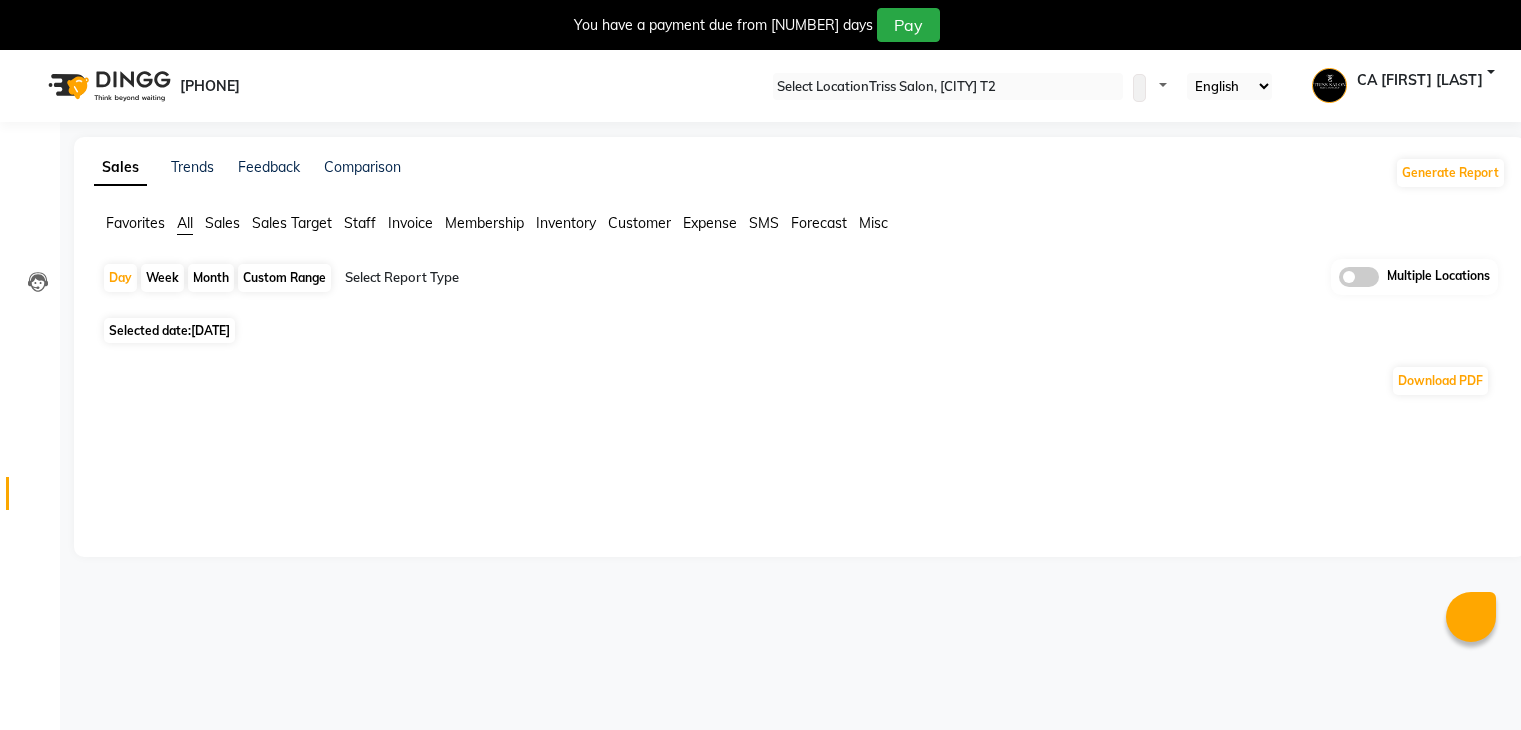 scroll, scrollTop: 0, scrollLeft: 0, axis: both 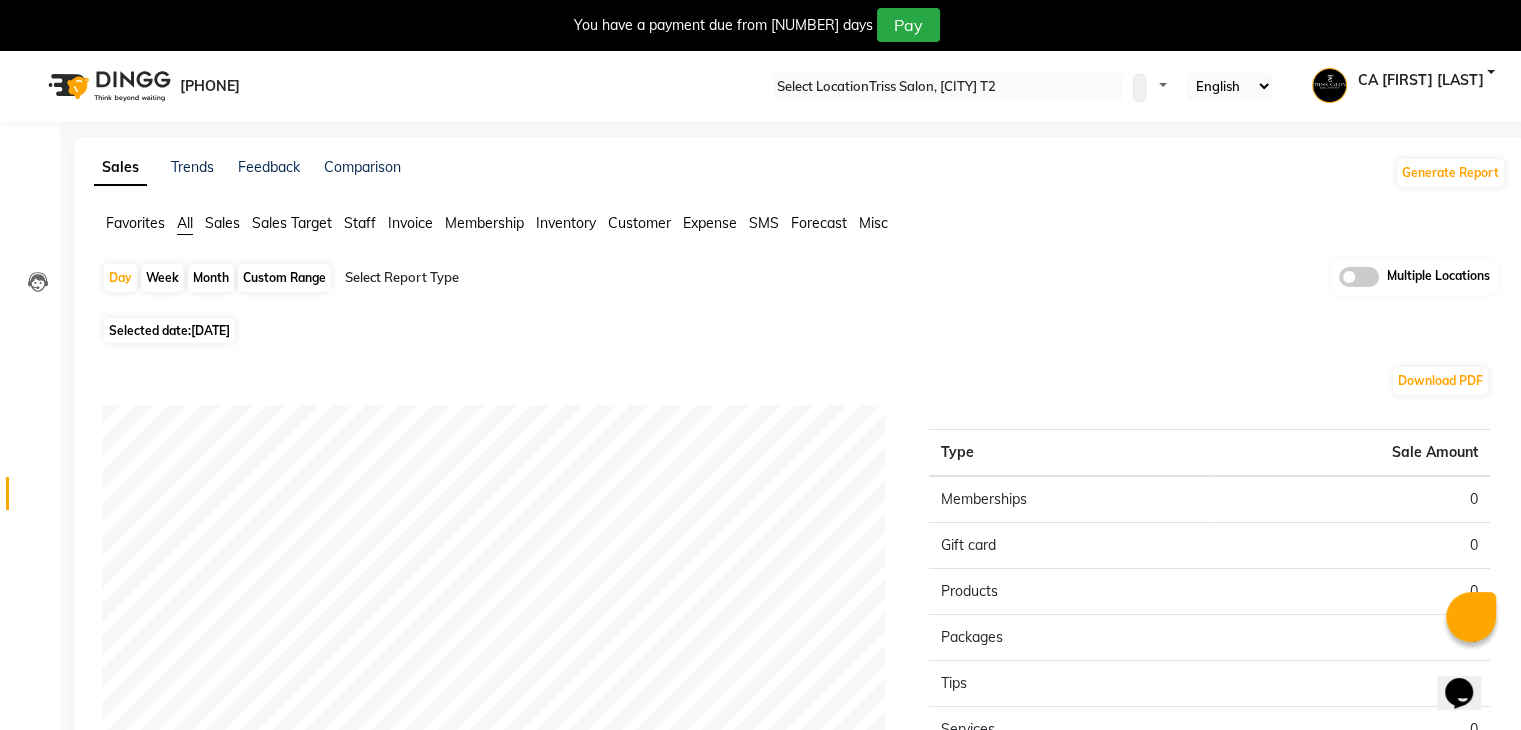 click on "Sales" at bounding box center (135, 223) 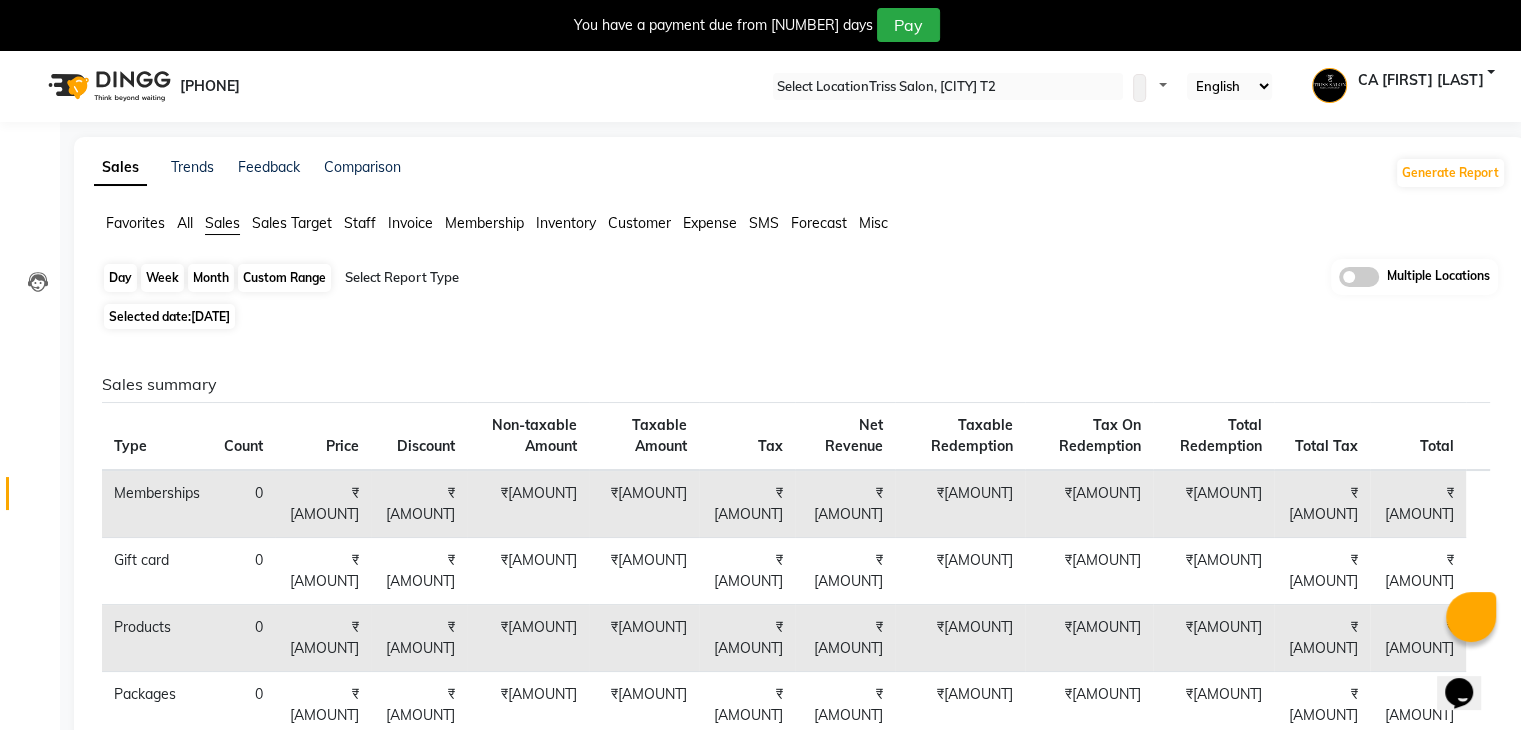 click on "Day" at bounding box center [120, 278] 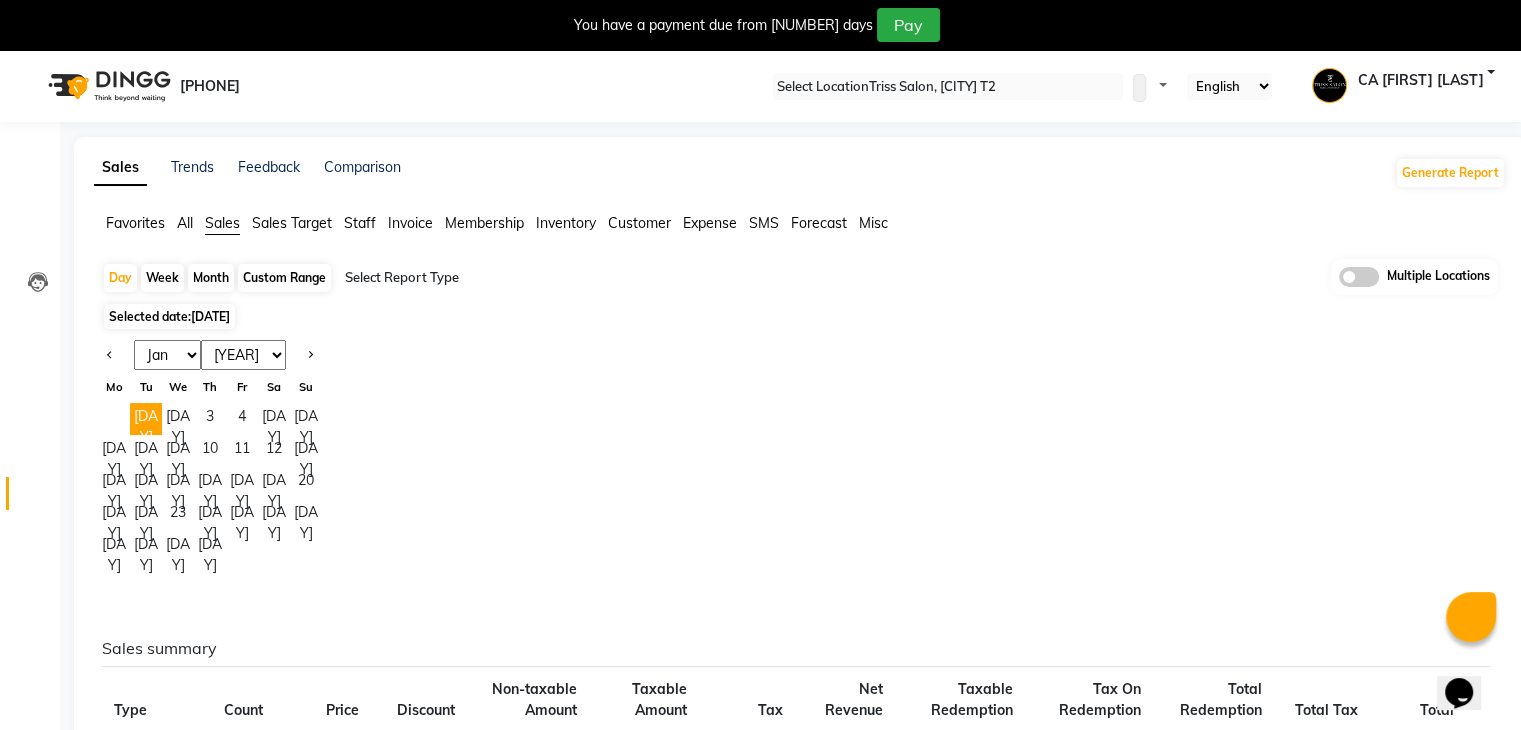 click at bounding box center (114, 355) 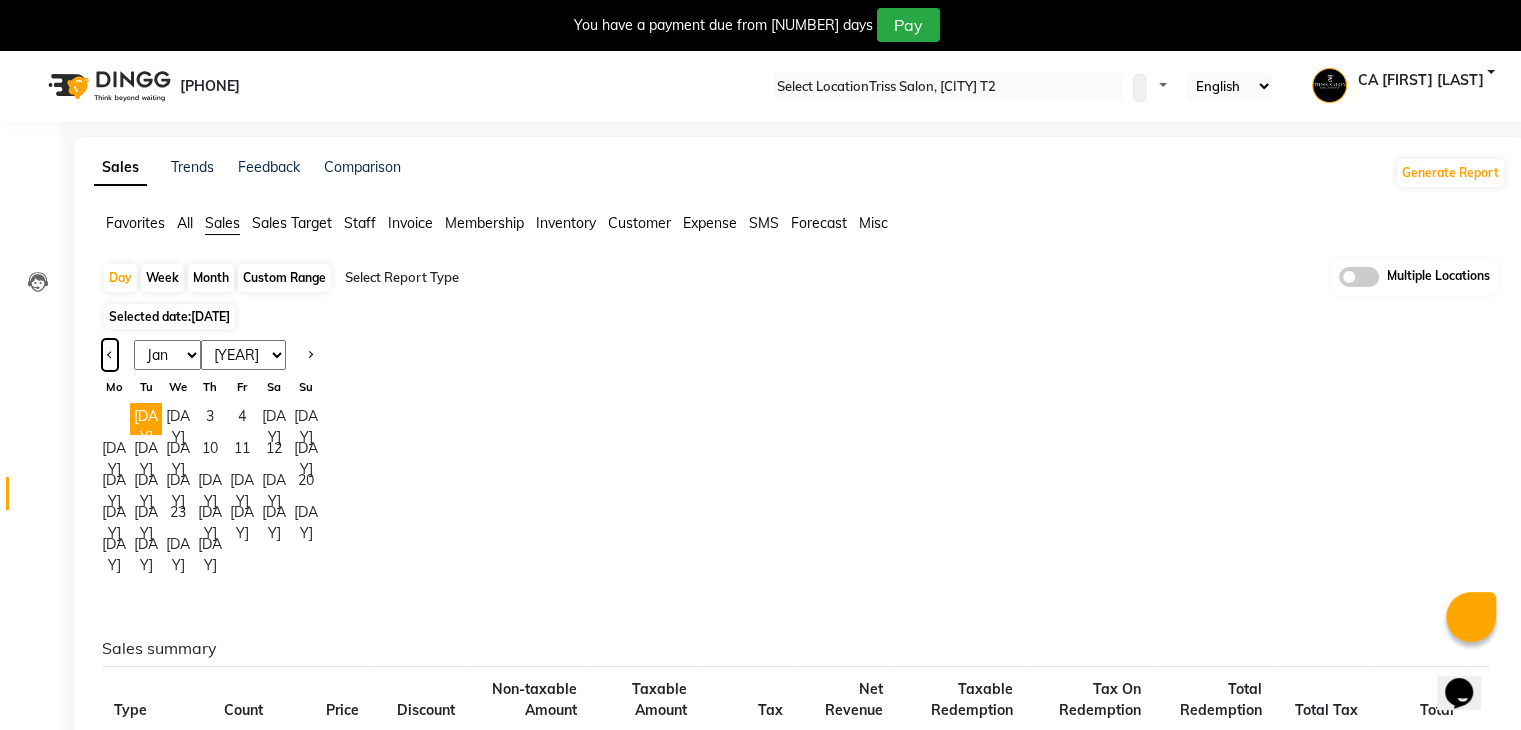 click at bounding box center (110, 355) 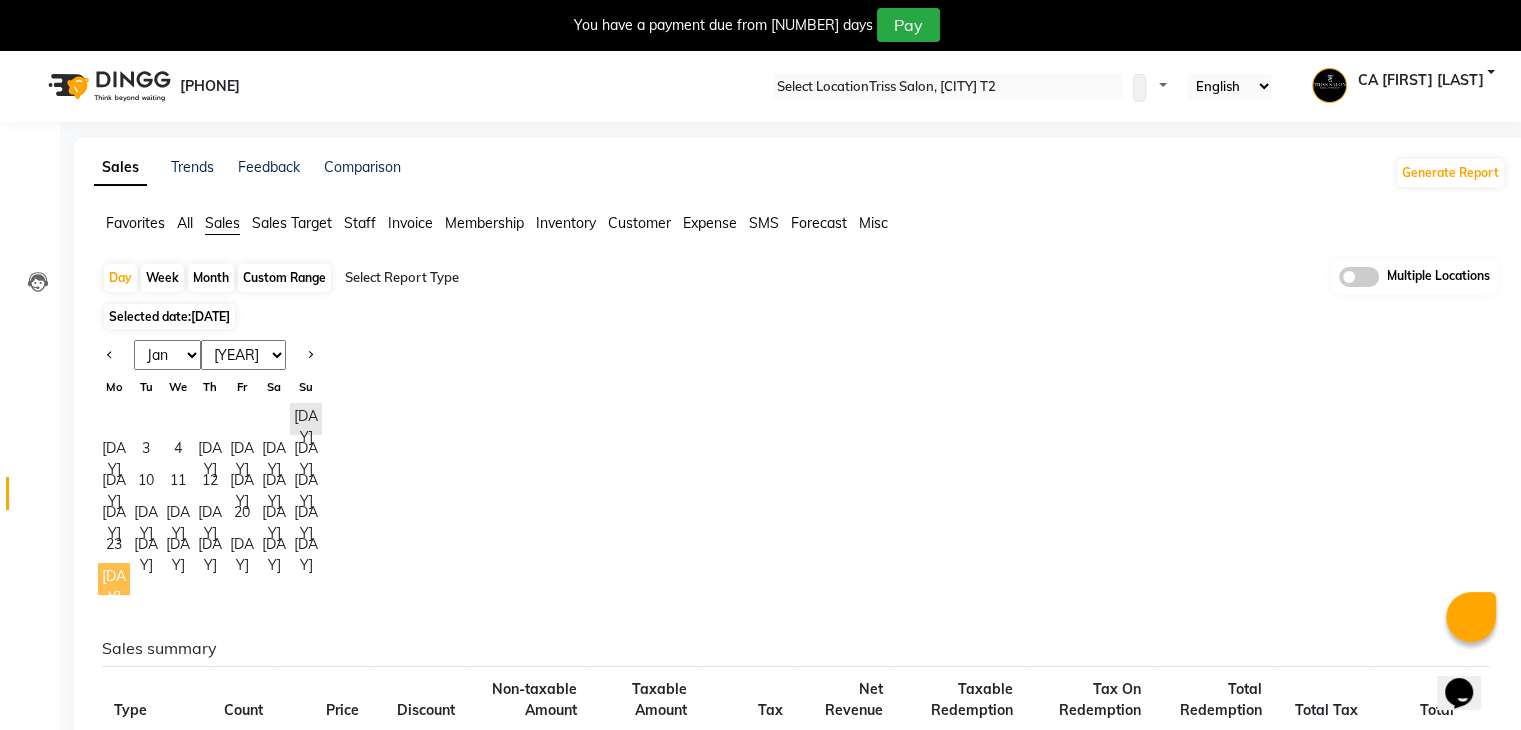 click on "[DAY]" at bounding box center [114, 579] 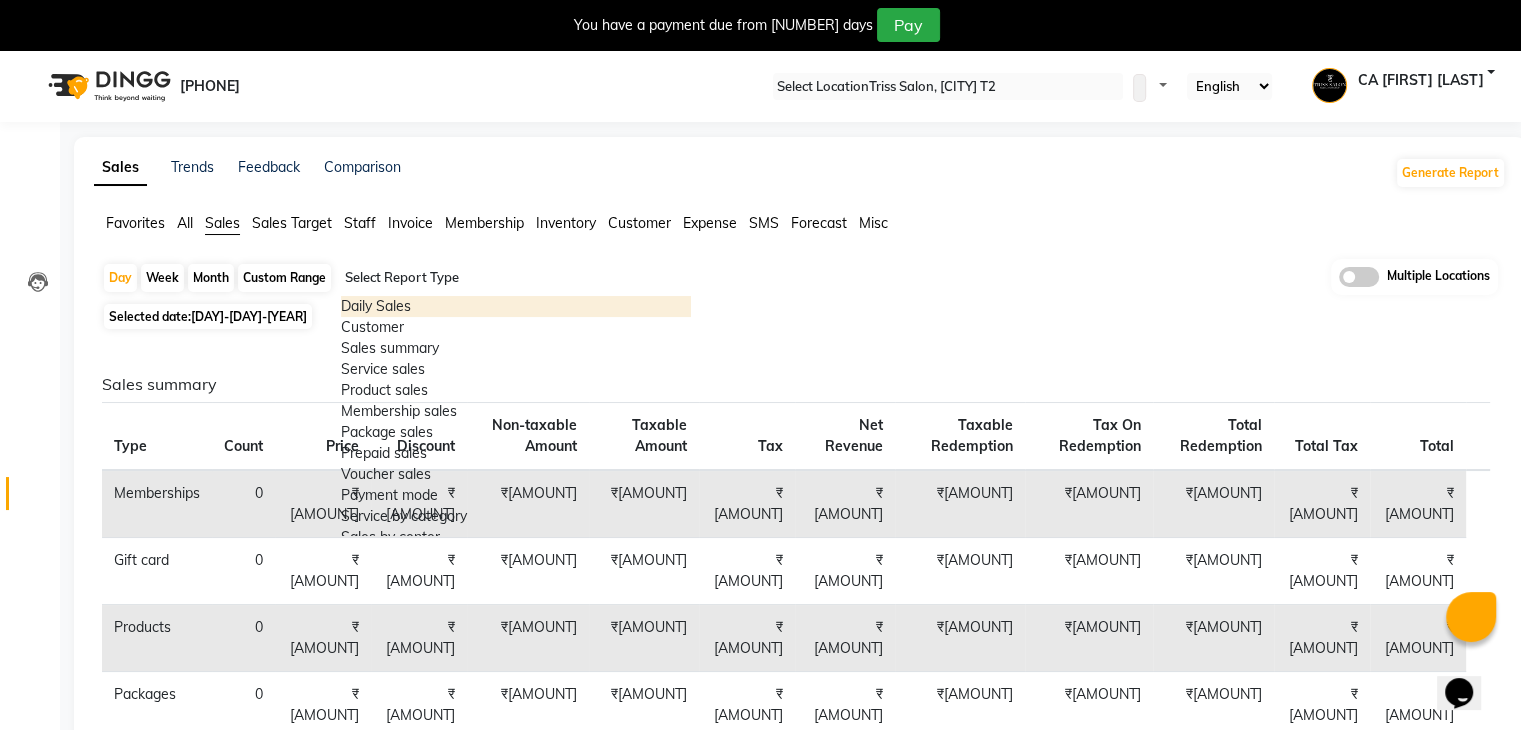click at bounding box center [516, 278] 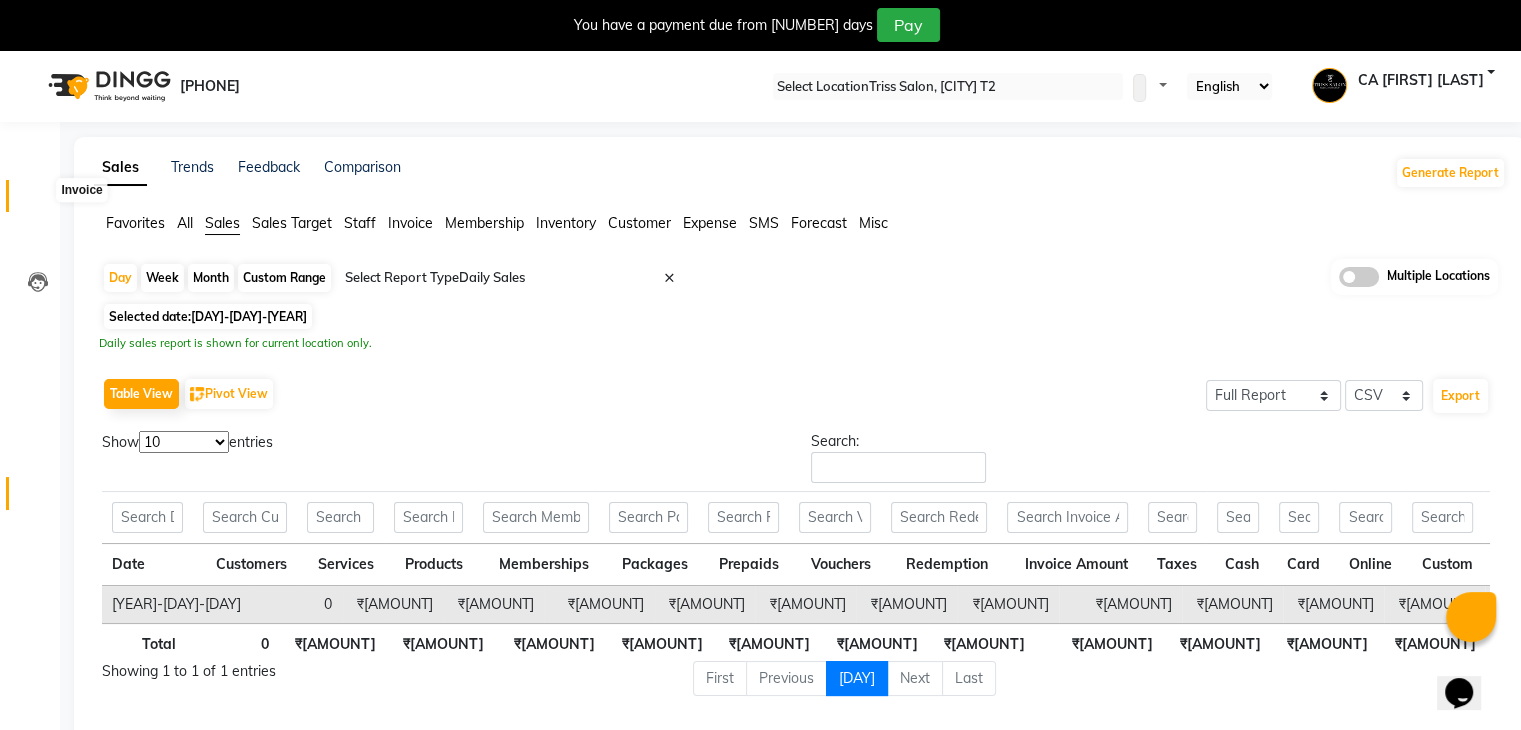click at bounding box center (37, 201) 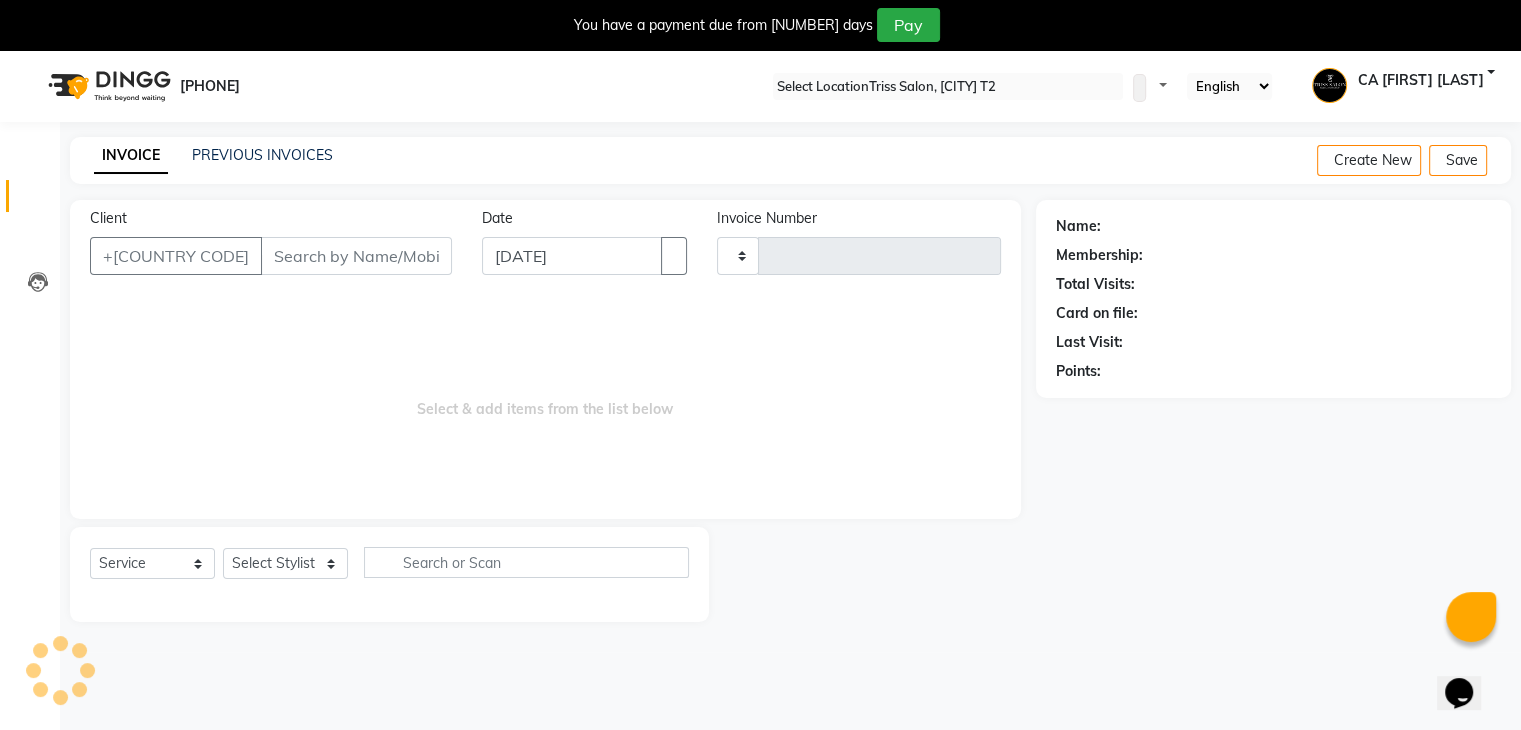 scroll, scrollTop: 6, scrollLeft: 0, axis: vertical 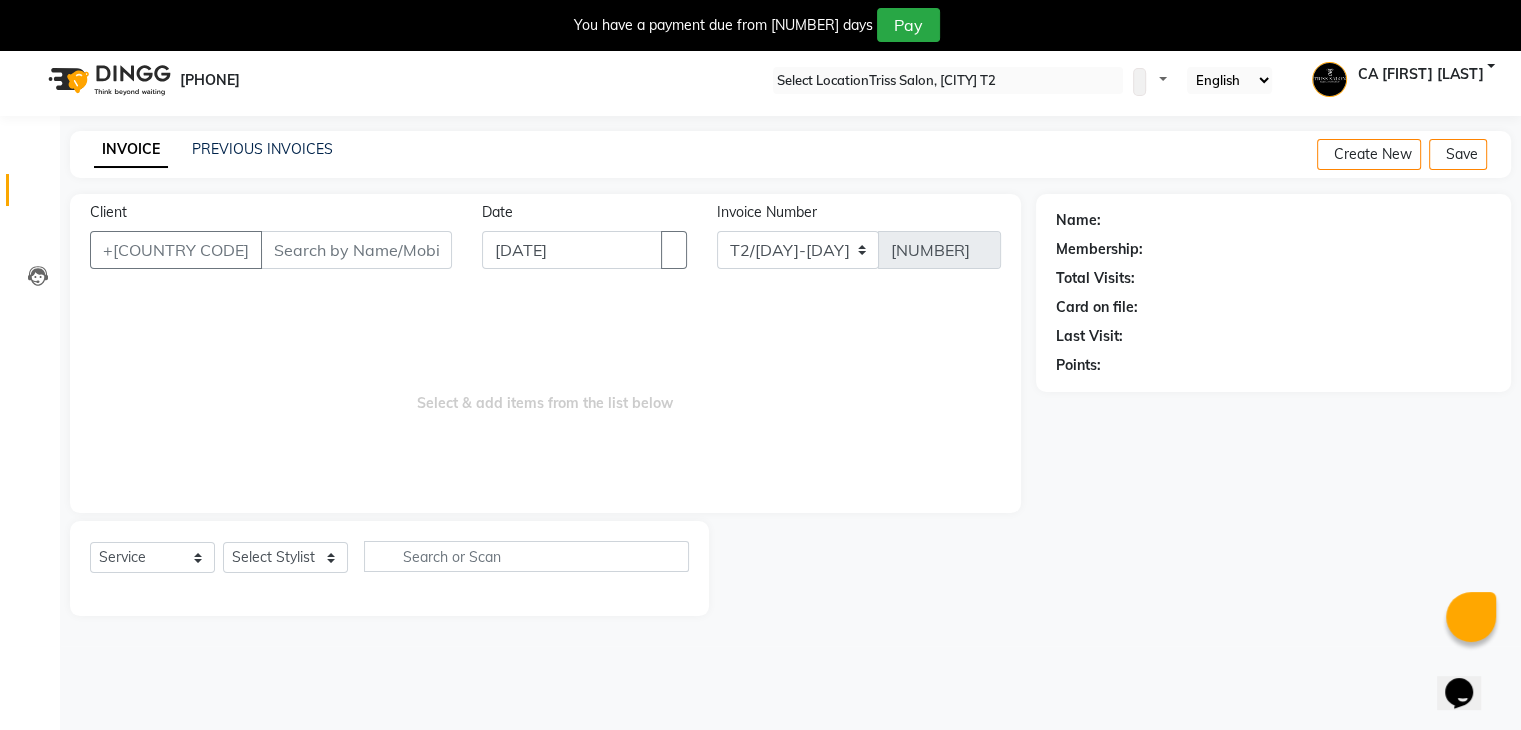 click on "PREVIOUS INVOICES" at bounding box center (262, 149) 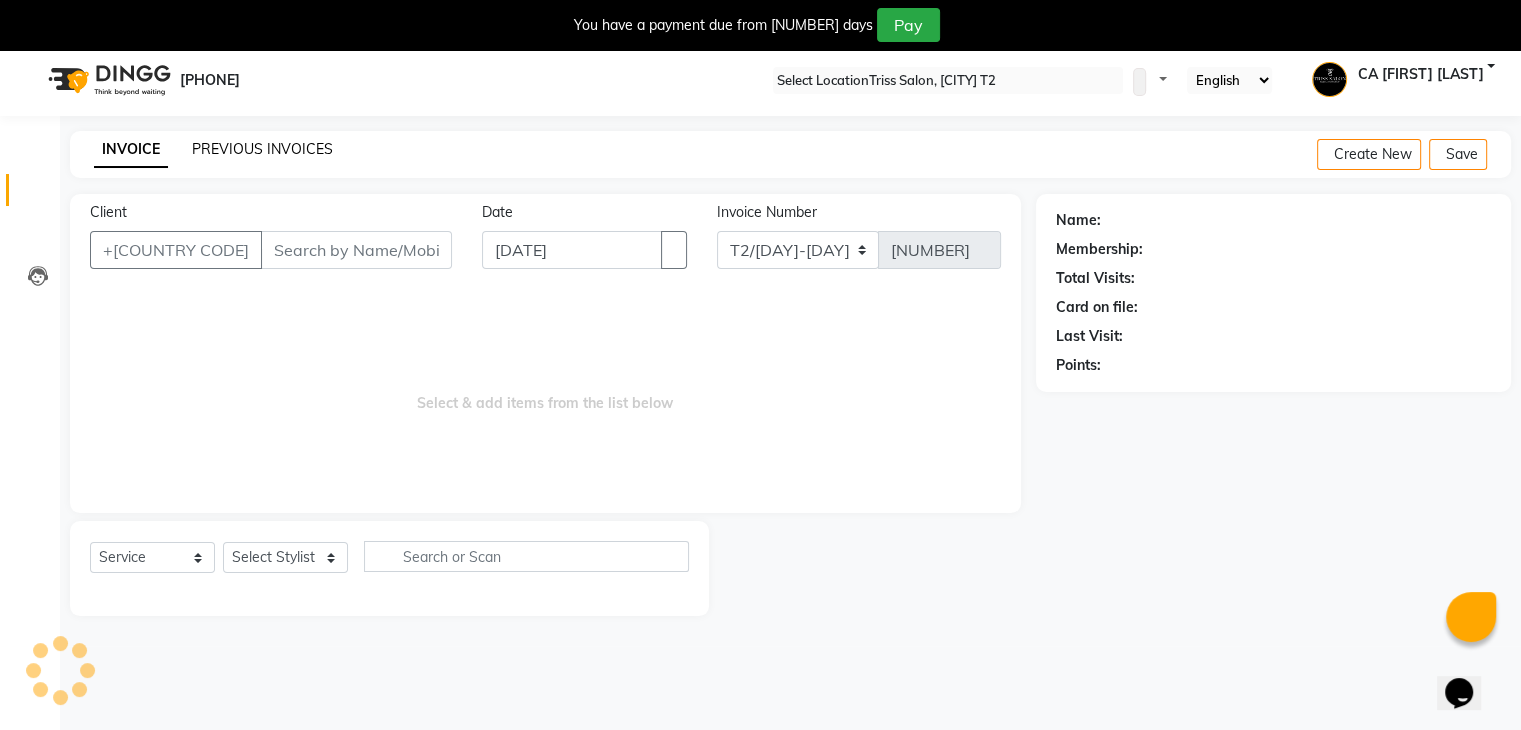 click on "PREVIOUS INVOICES" at bounding box center (262, 149) 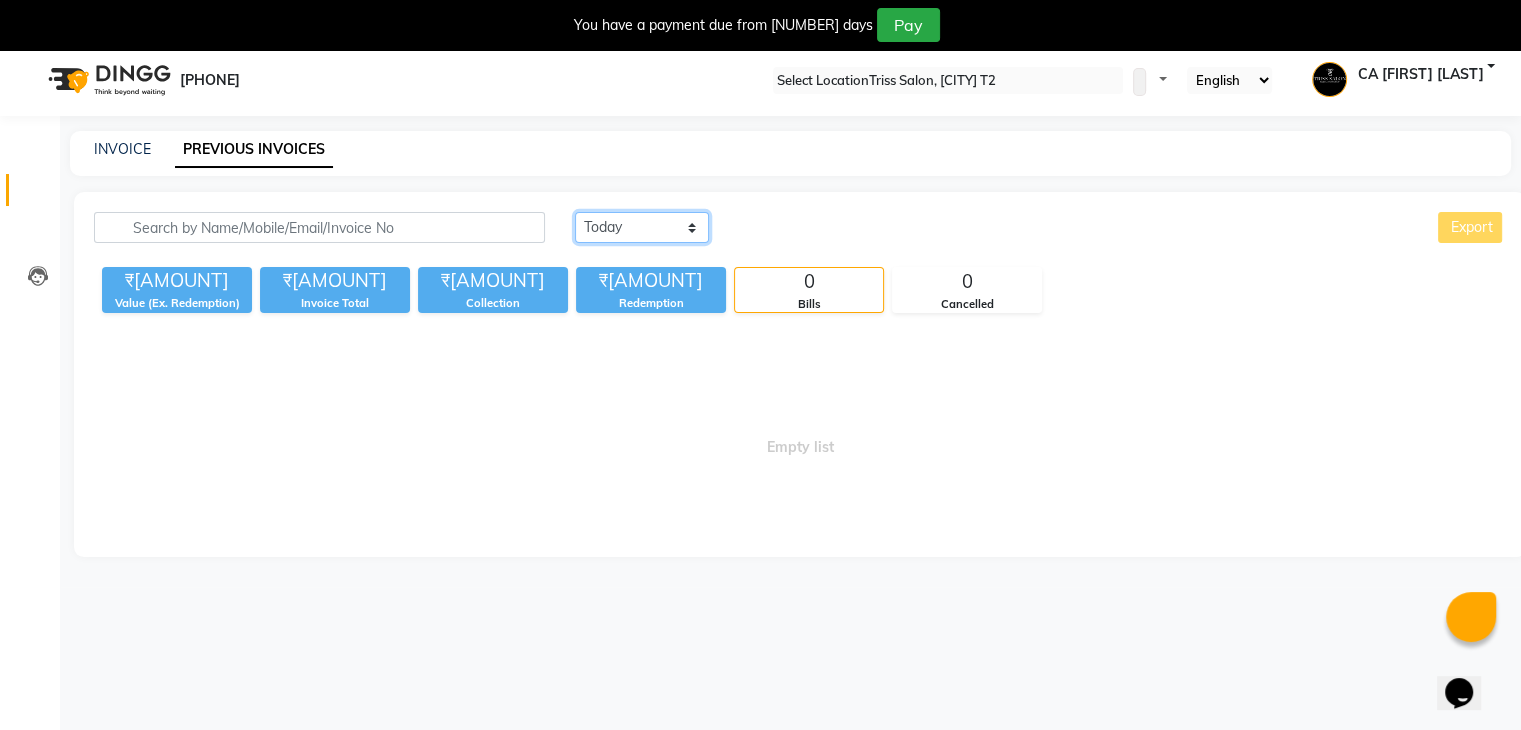 click on "Today Yesterday Custom Range" at bounding box center (642, 227) 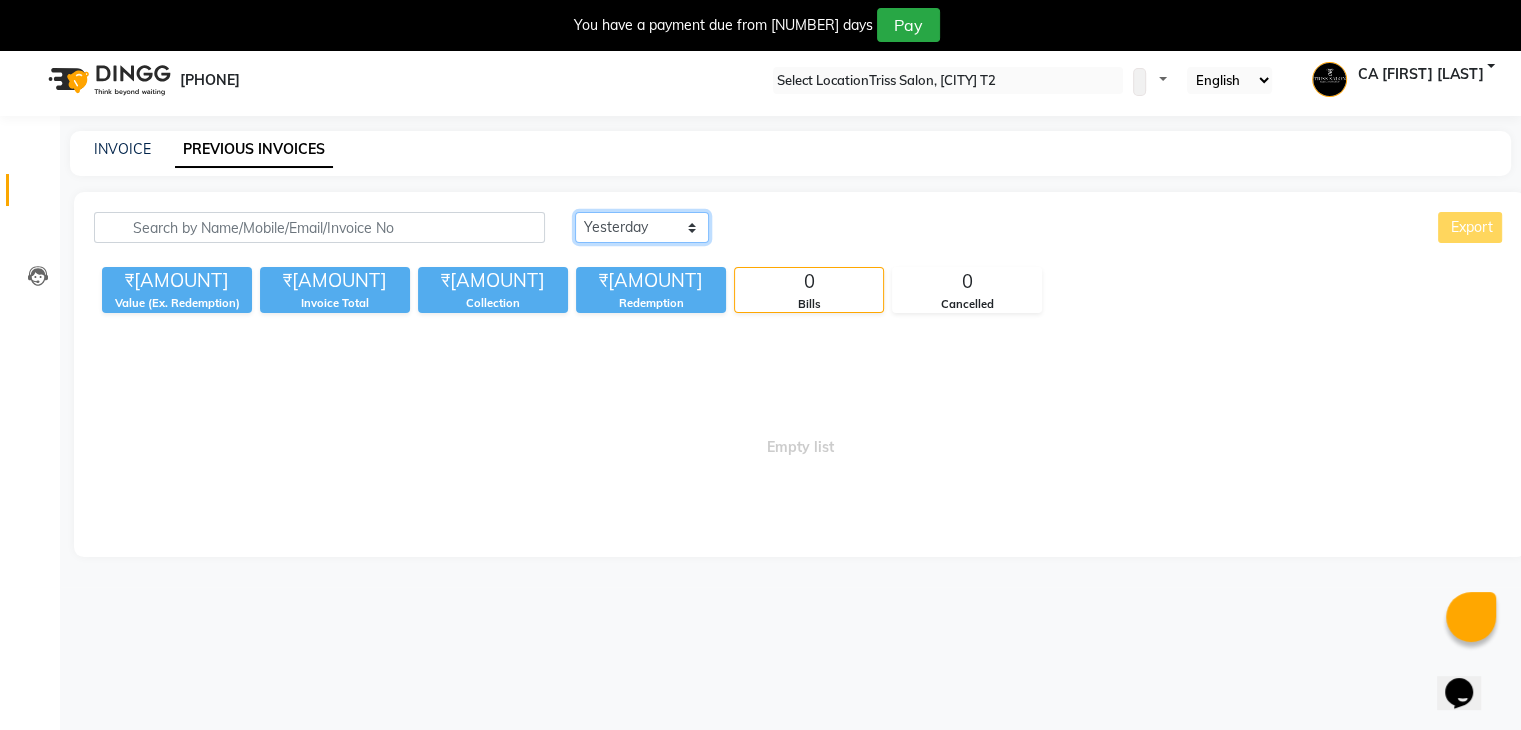click on "Today Yesterday Custom Range" at bounding box center [642, 227] 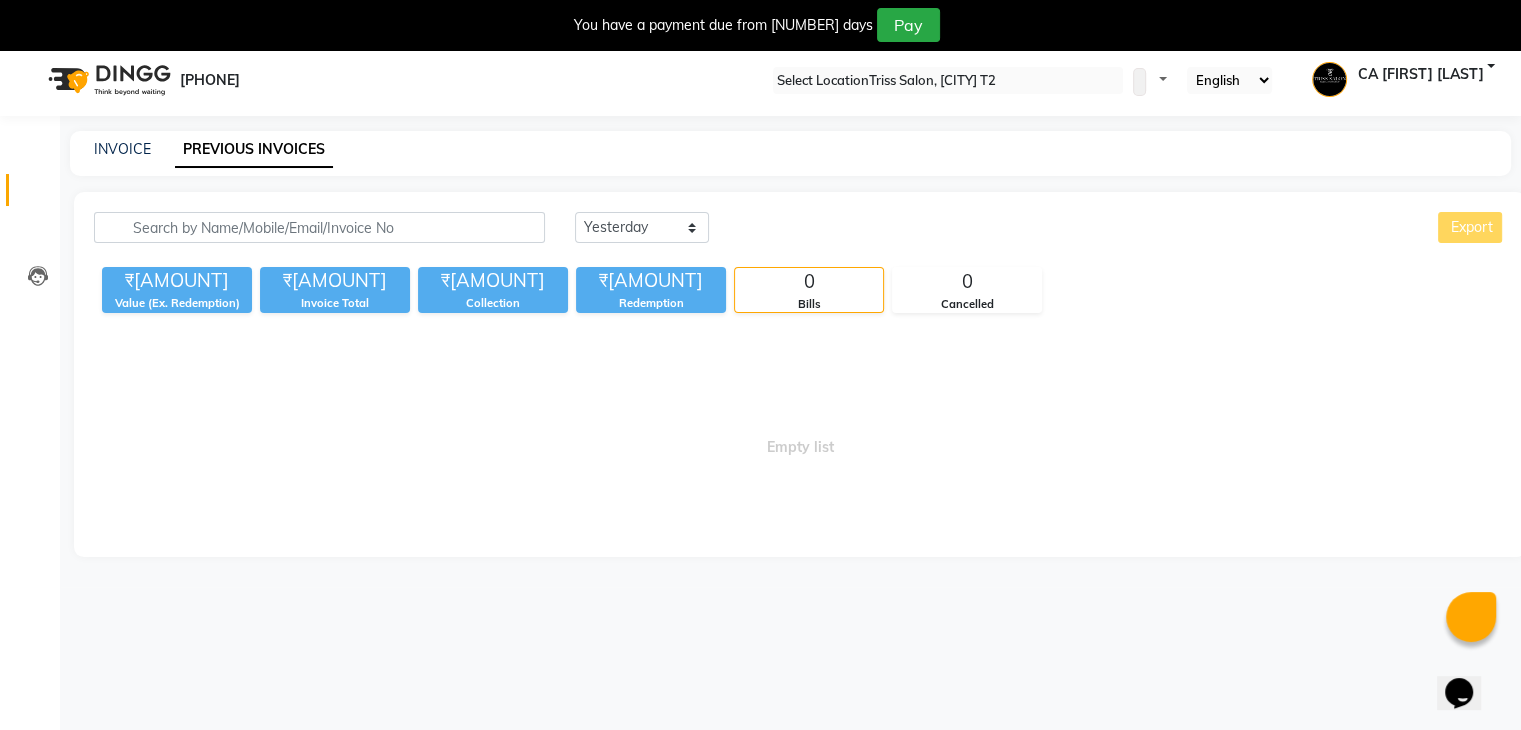 click on "Today Yesterday Custom Range Export" at bounding box center (1040, 227) 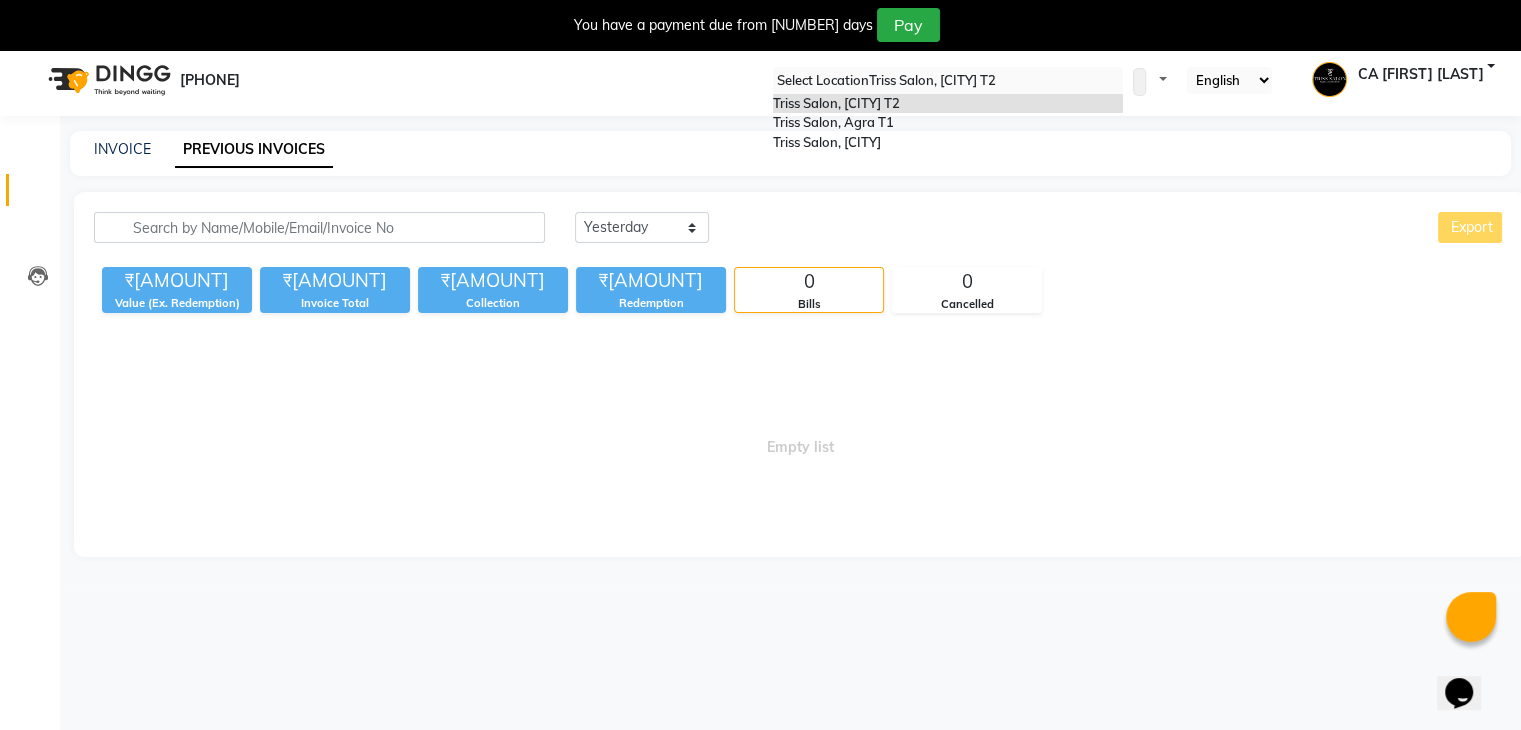 click at bounding box center (948, 81) 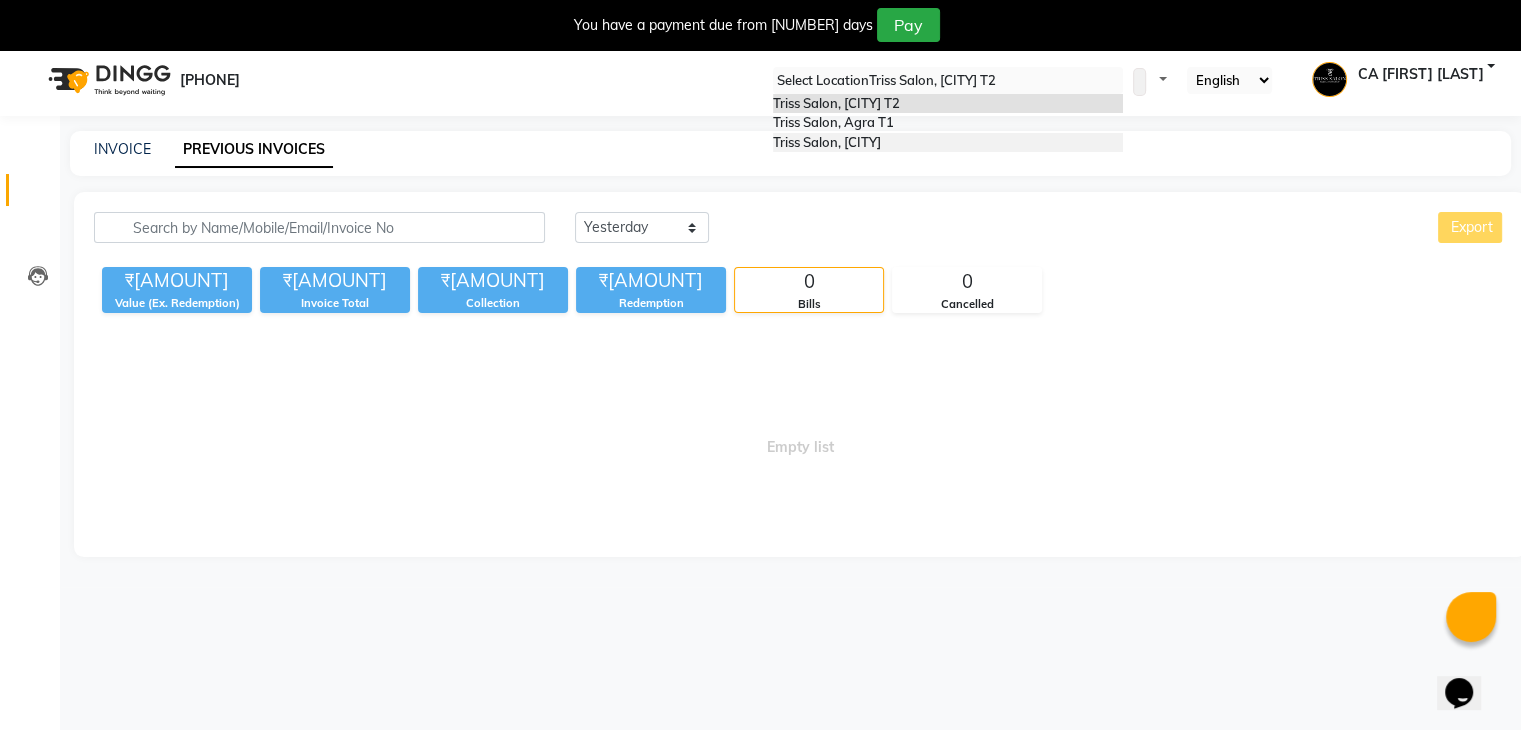 click on "Triss Salon, [CITY]" at bounding box center (948, 143) 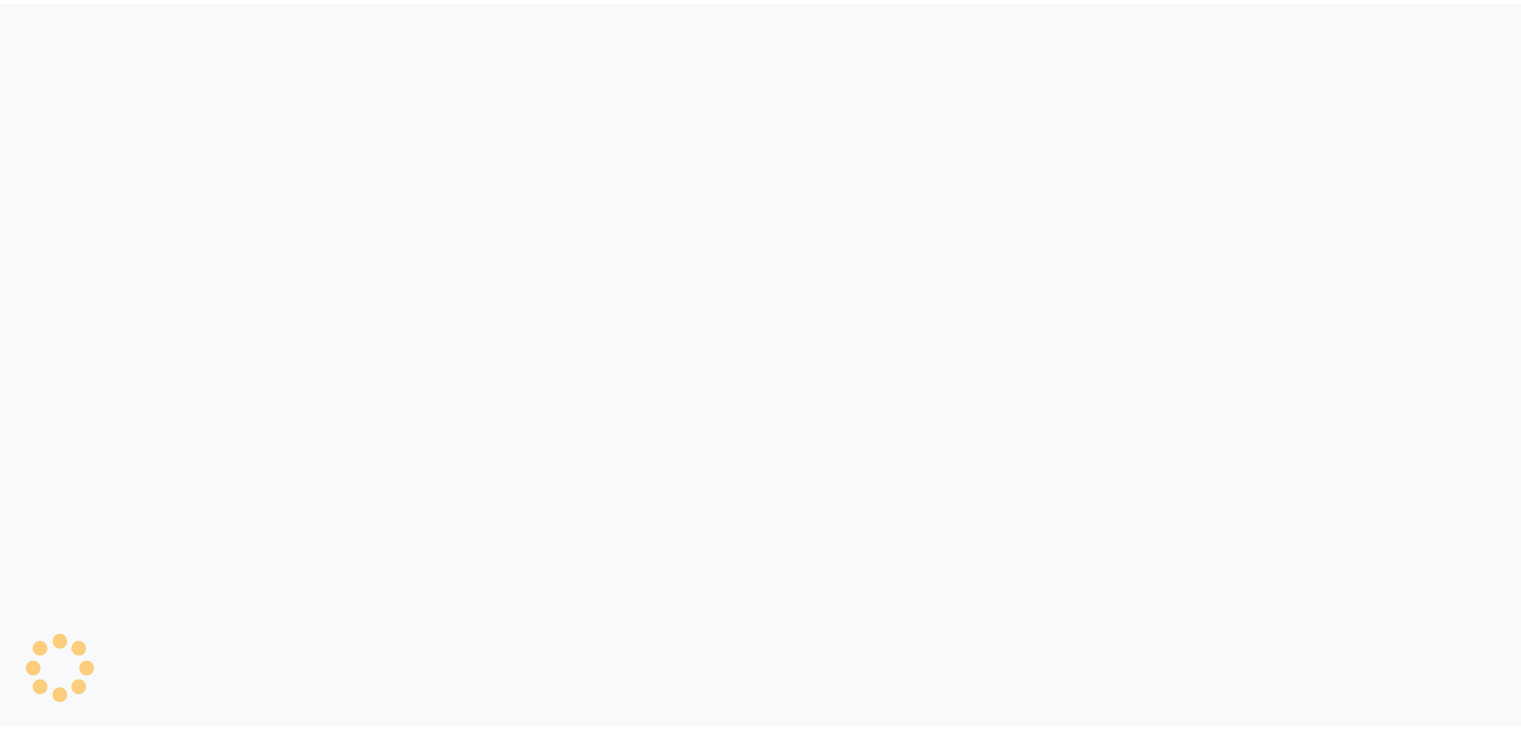 scroll, scrollTop: 0, scrollLeft: 0, axis: both 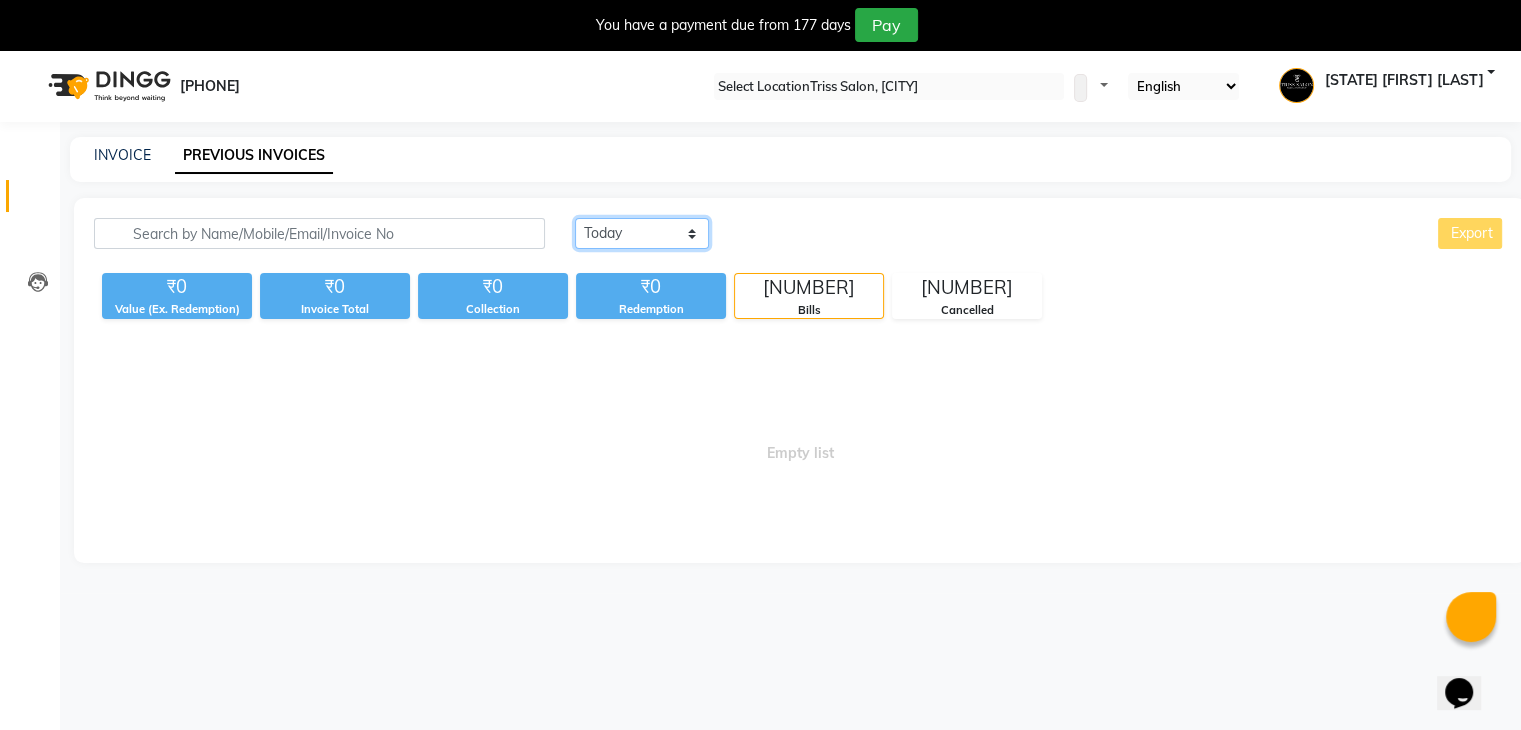 click on "Today Yesterday Custom Range" at bounding box center [642, 233] 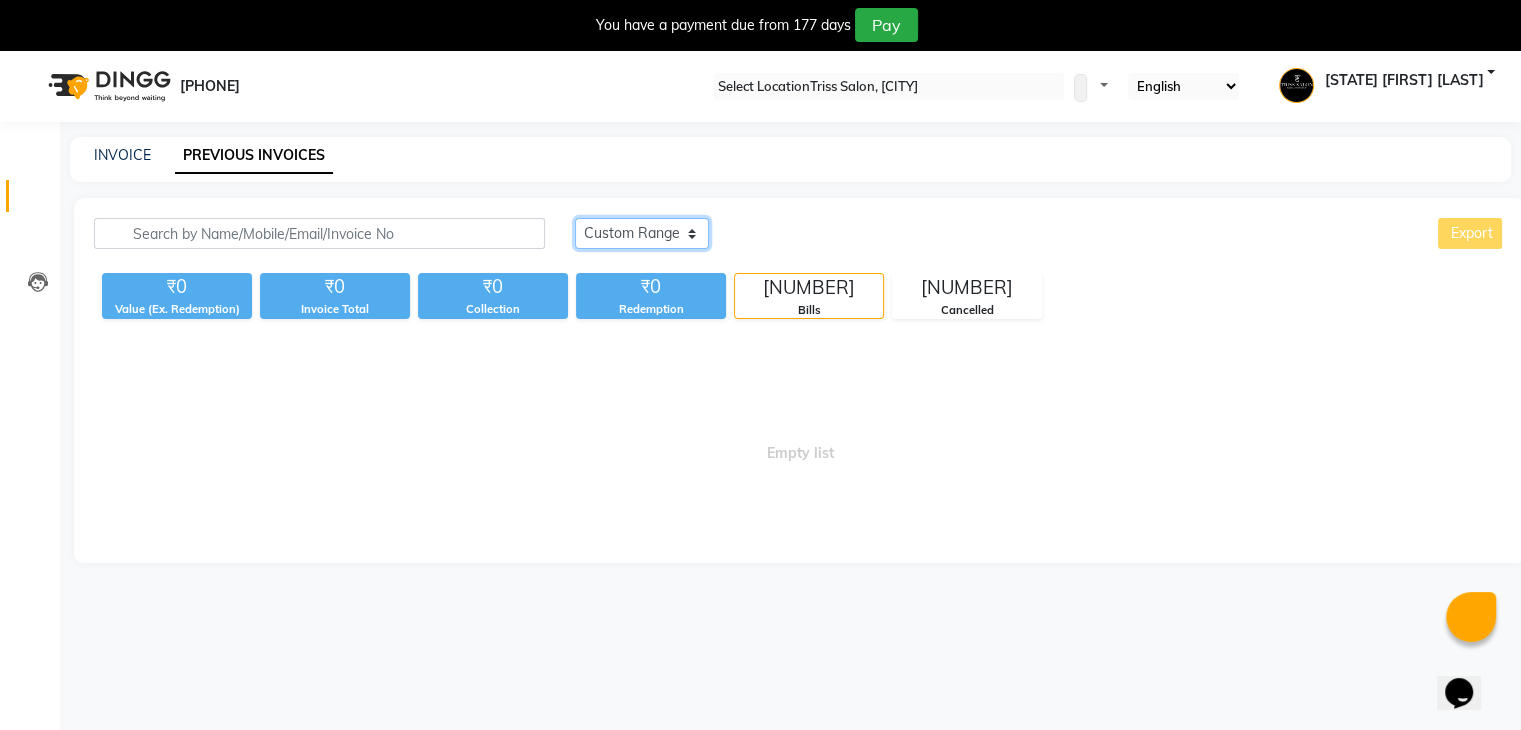 click on "Today Yesterday Custom Range" at bounding box center (642, 233) 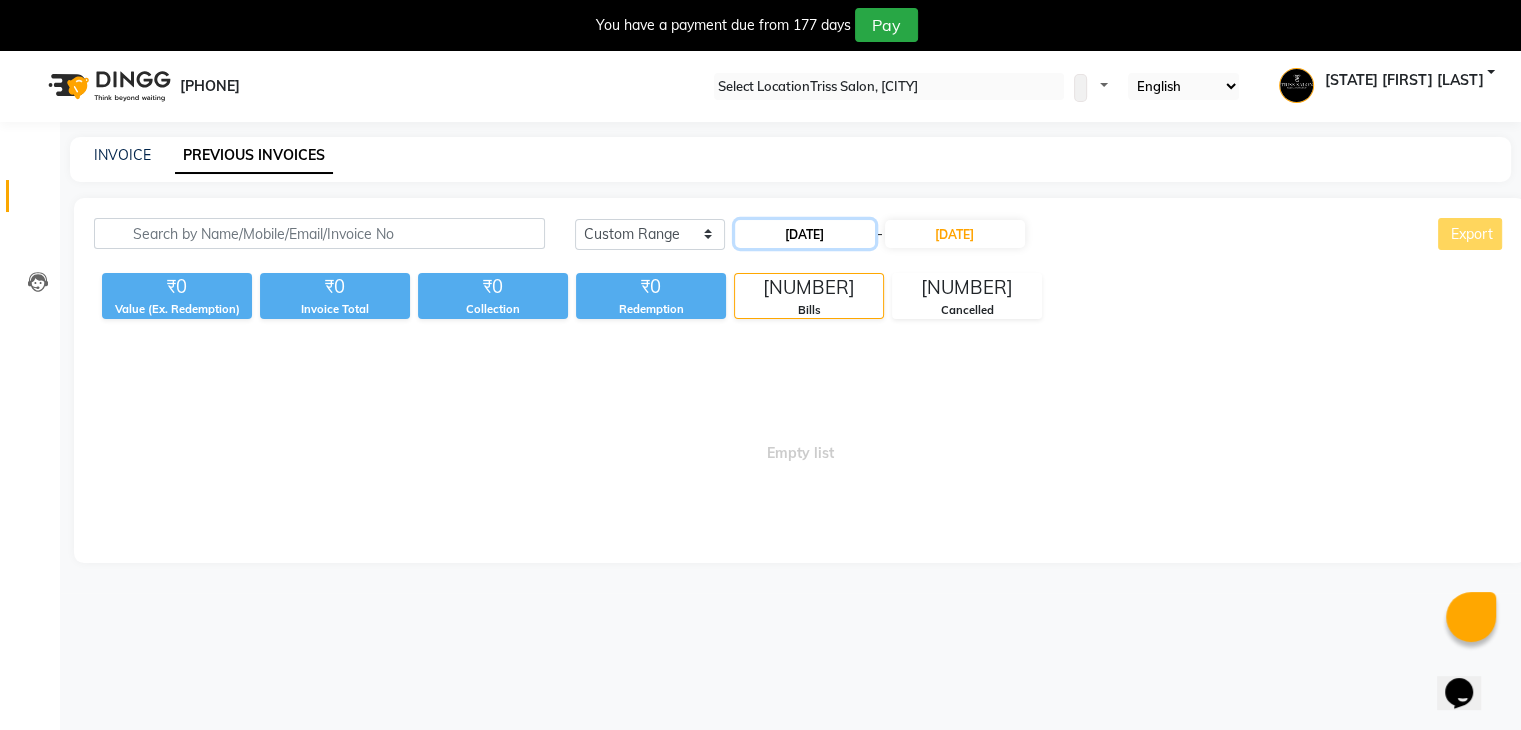 click on "[DATE]" at bounding box center (805, 234) 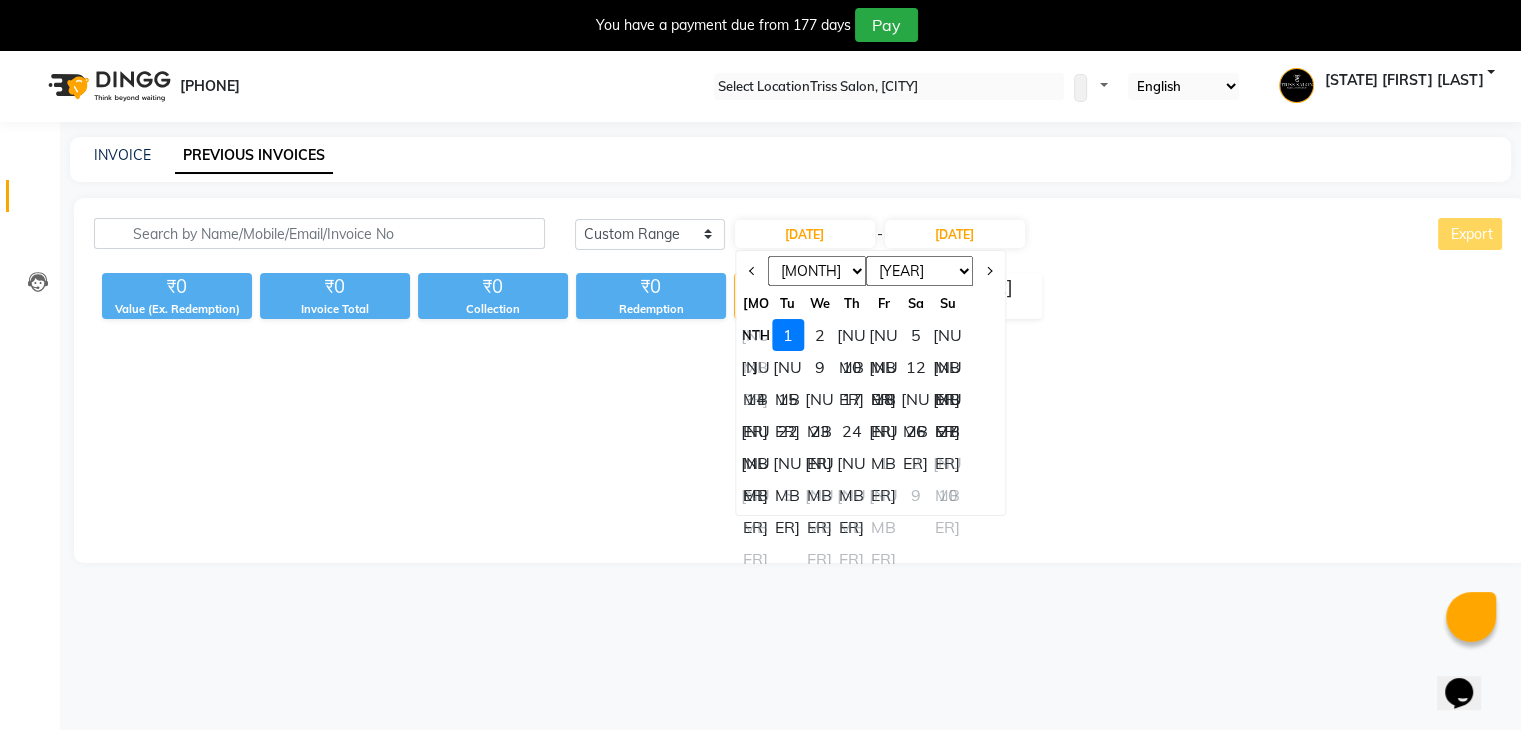 click on "[DAY]" at bounding box center [756, 335] 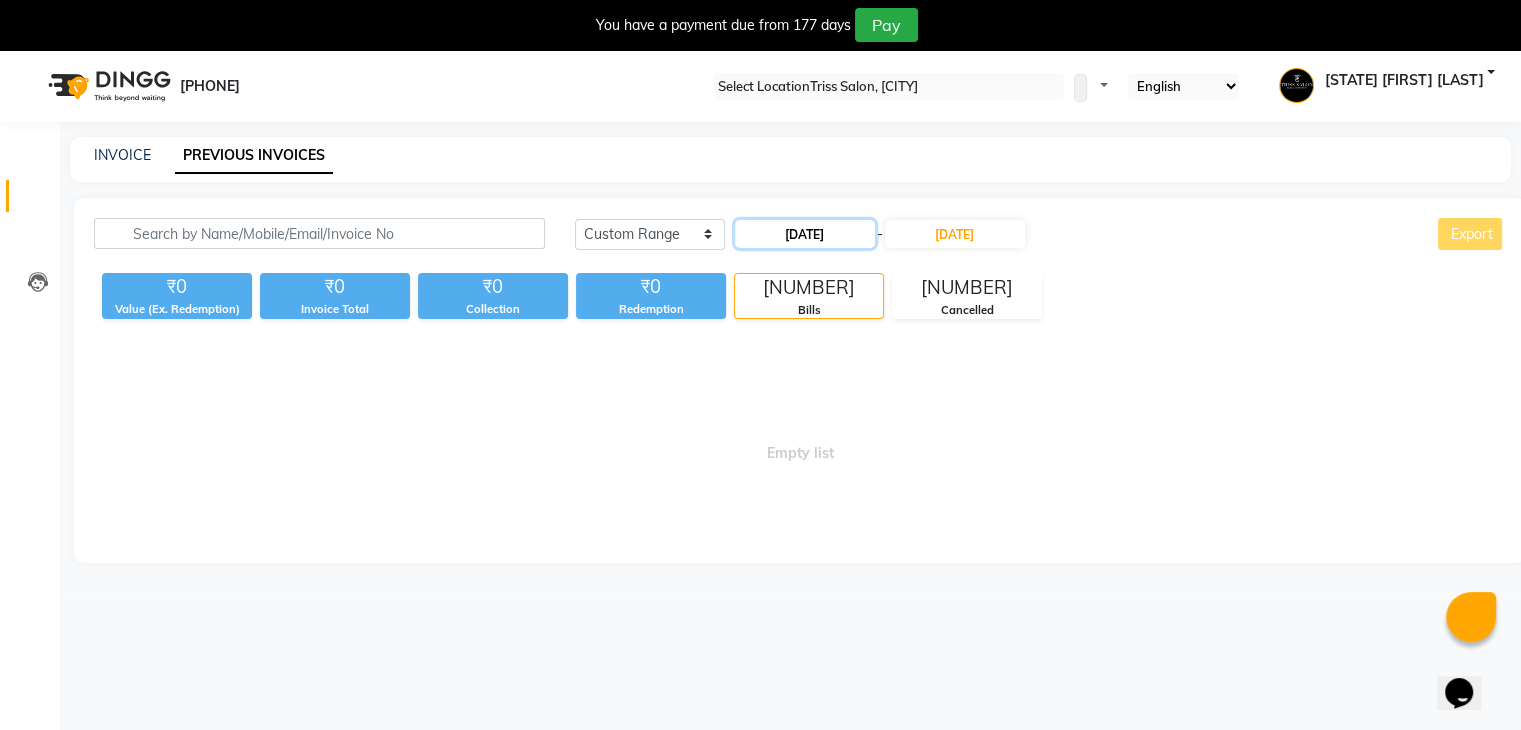 click on "[DAY]-[DAY]-[YEAR]" at bounding box center [805, 234] 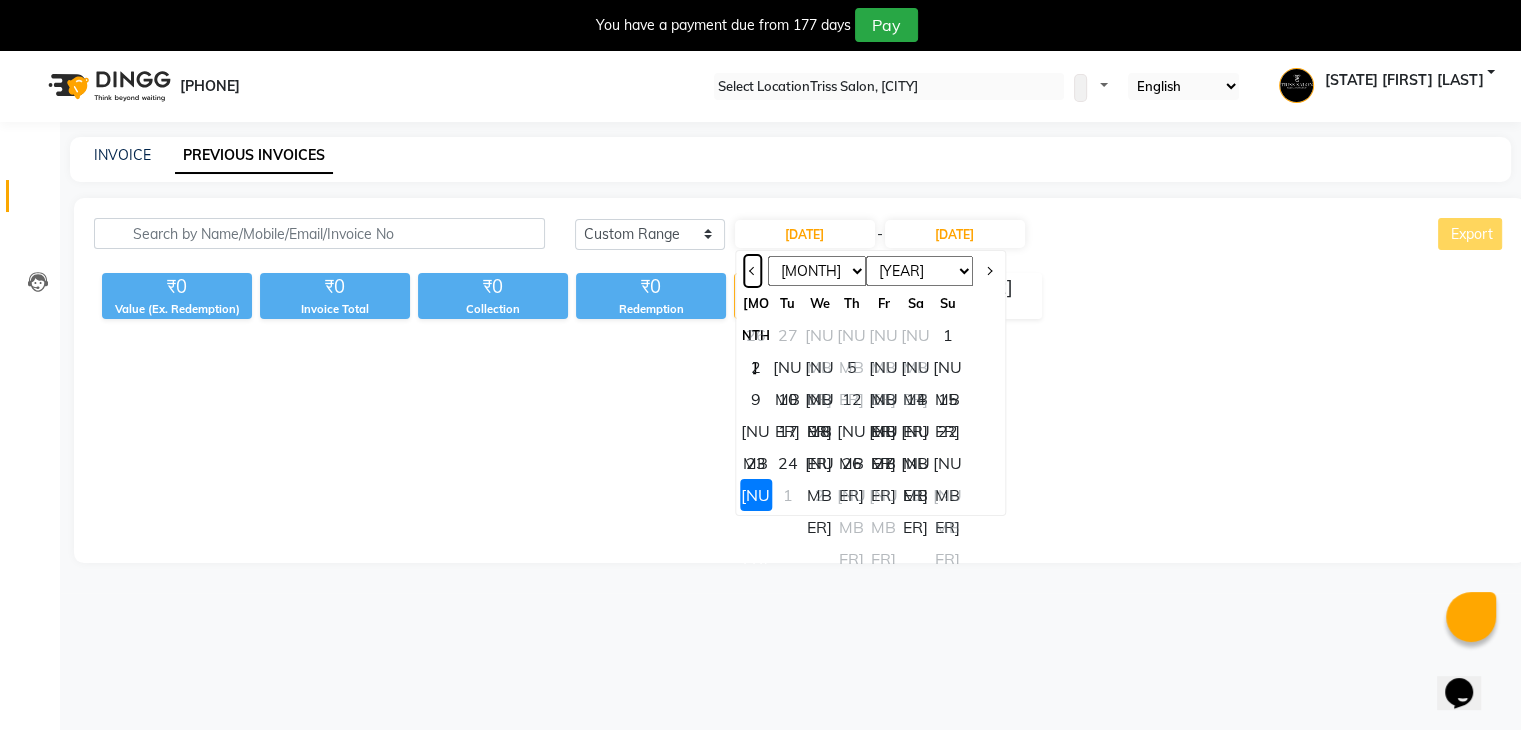click at bounding box center [752, 271] 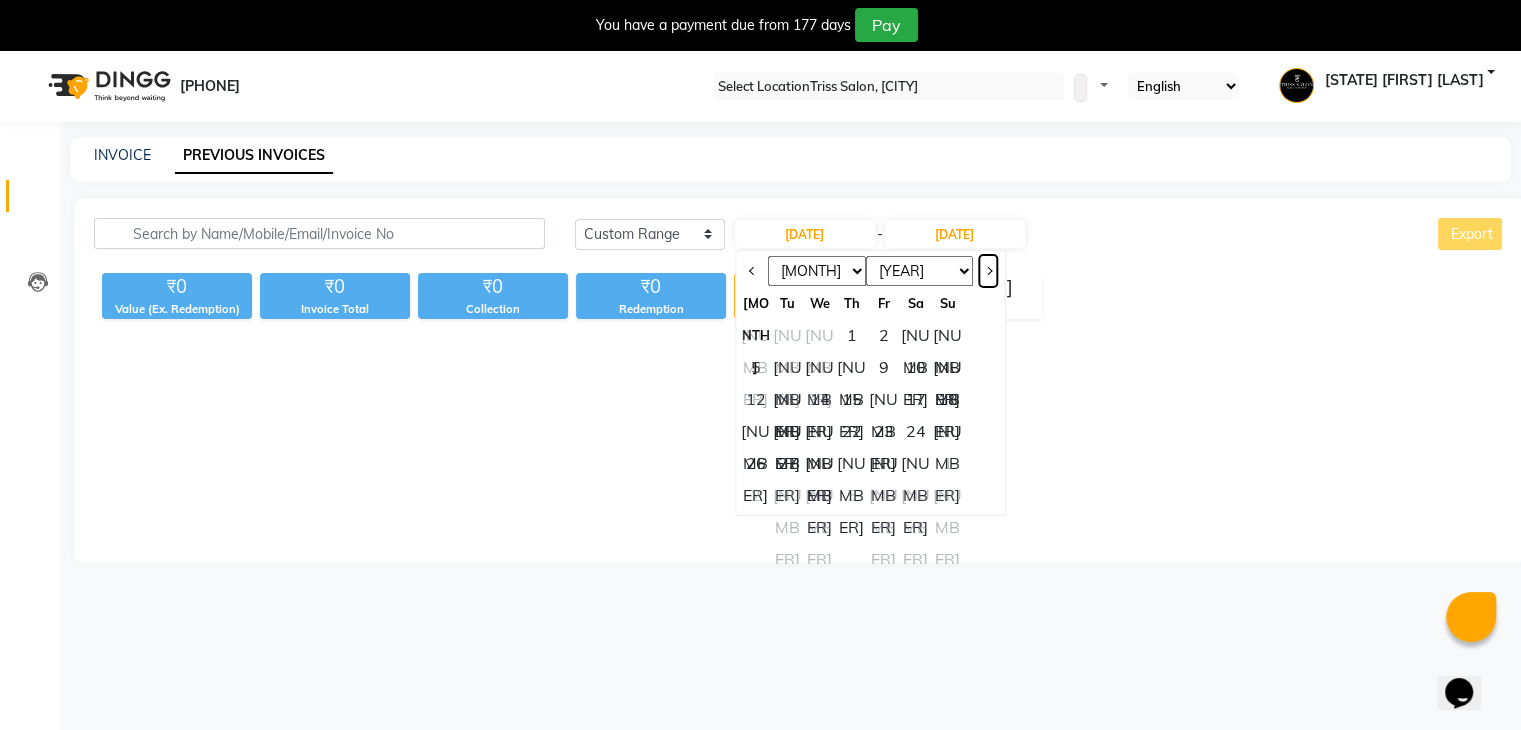 click at bounding box center [988, 271] 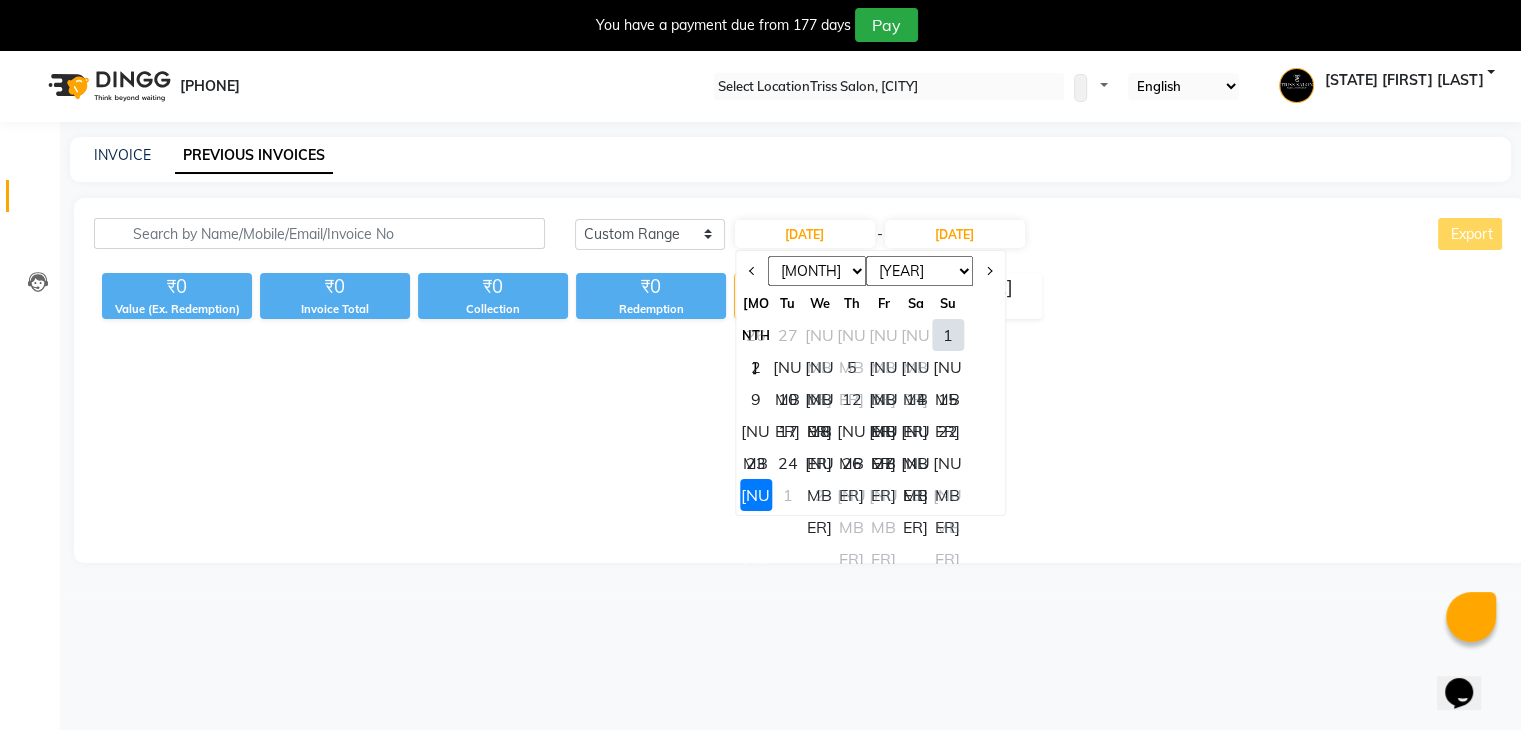 click on "20" at bounding box center (884, 431) 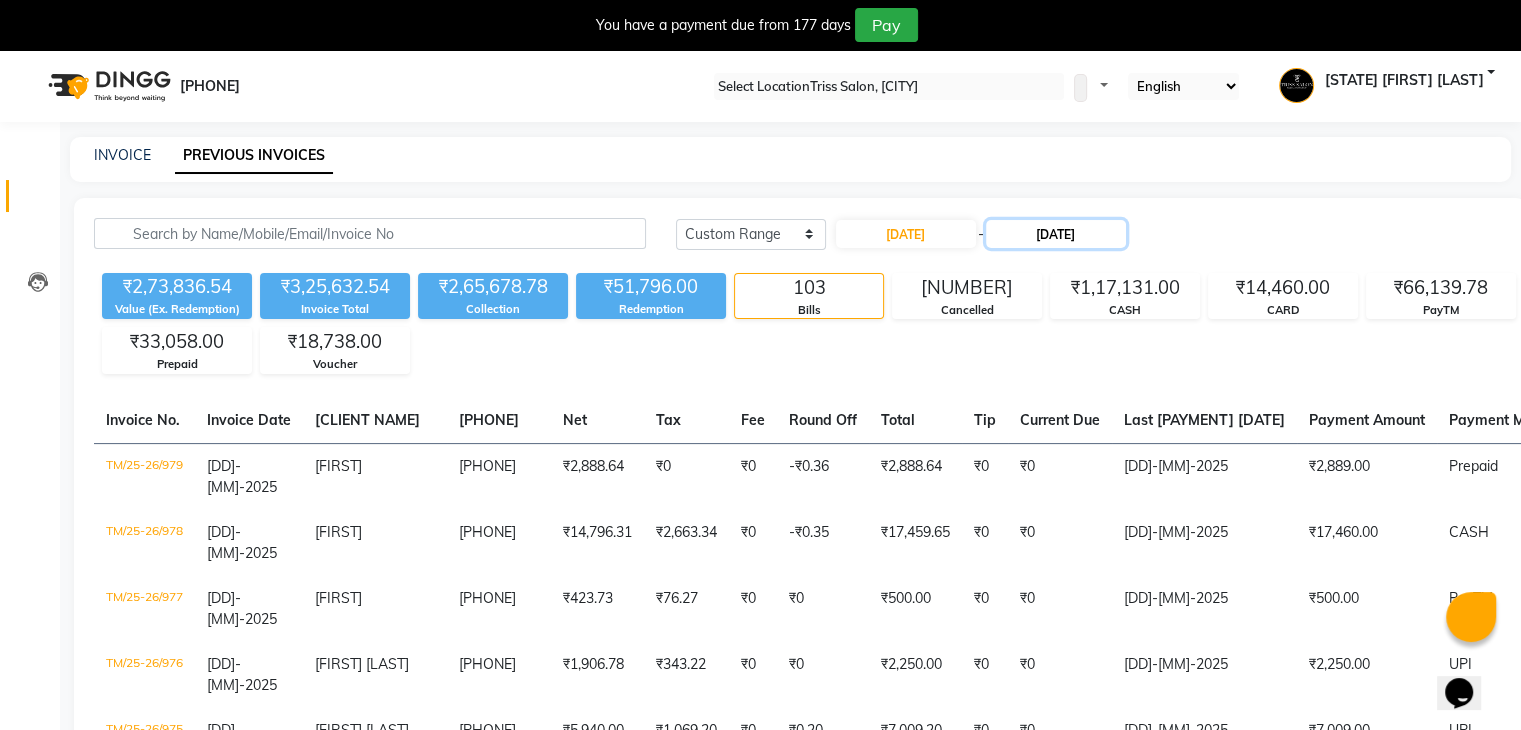 click on "[DATE]" at bounding box center (1056, 234) 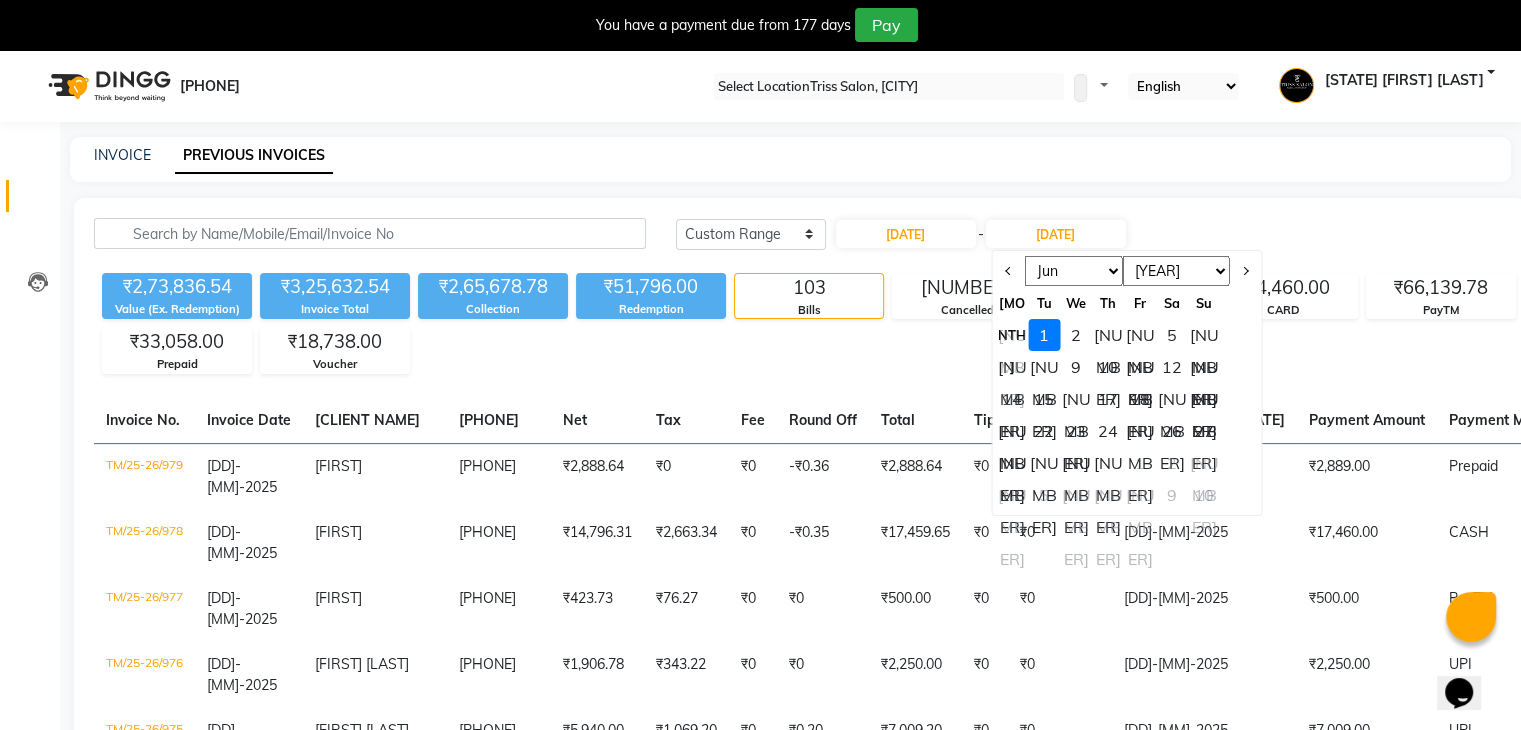 click on "[DAY]" at bounding box center (1012, 335) 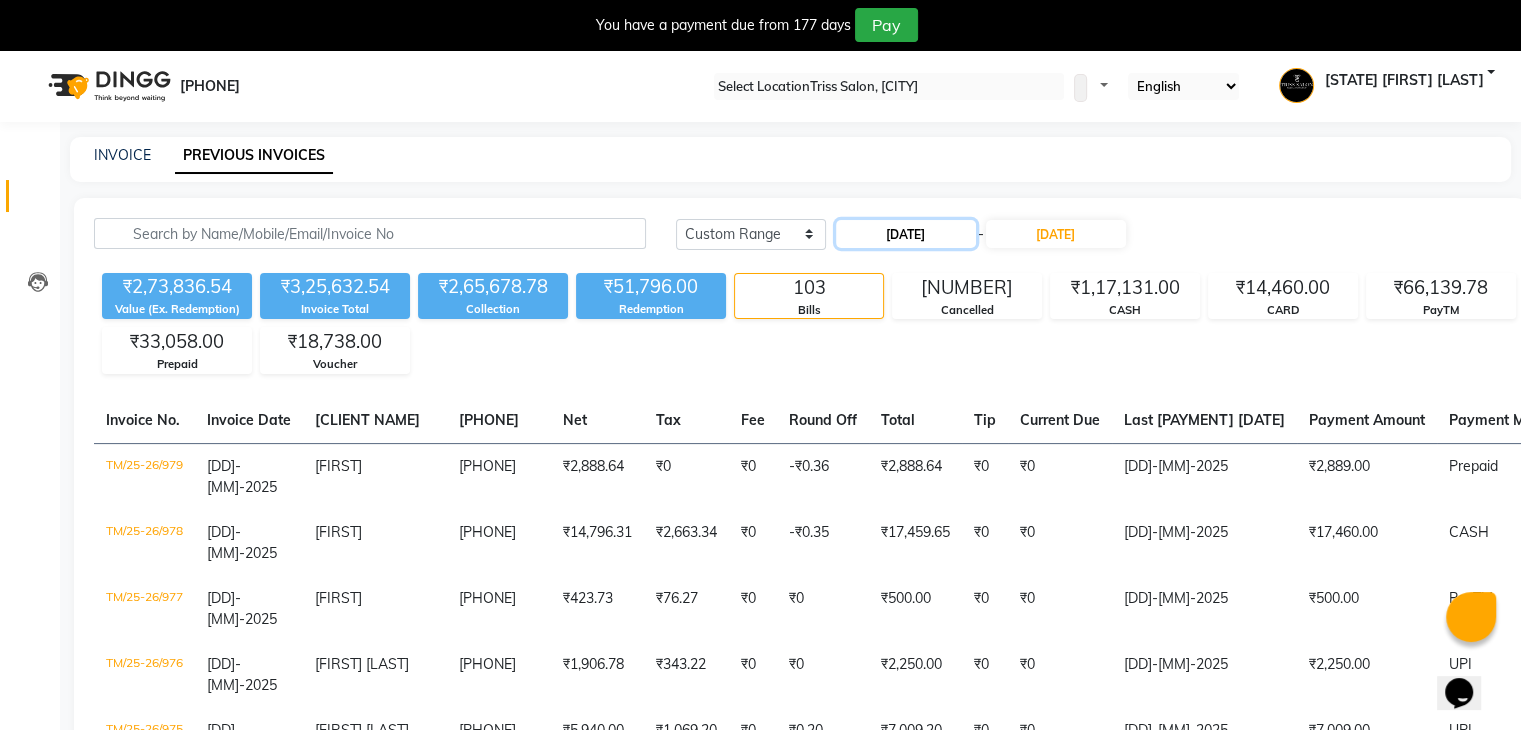 click on "20-06-2025" at bounding box center [906, 234] 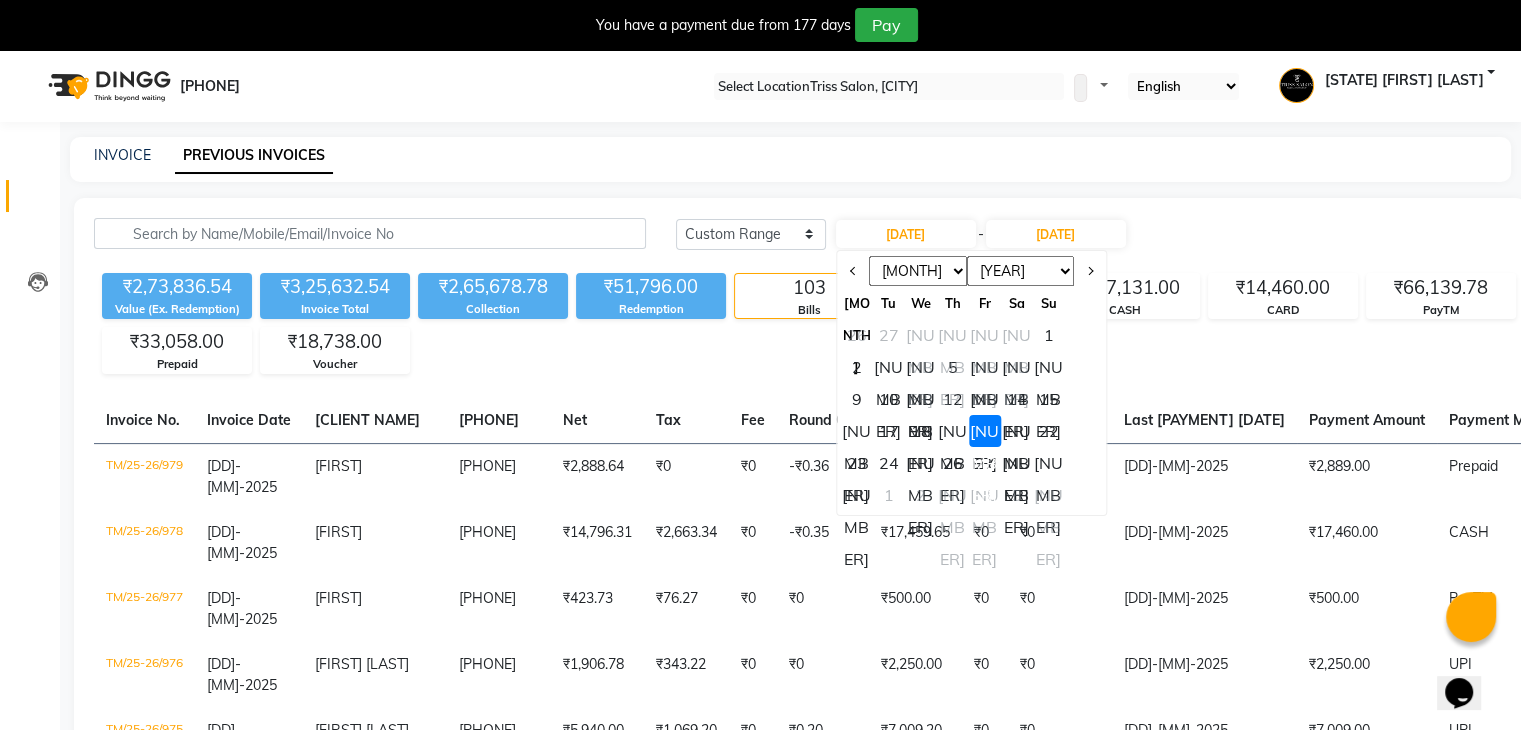 click on "[DAY]" at bounding box center (857, 495) 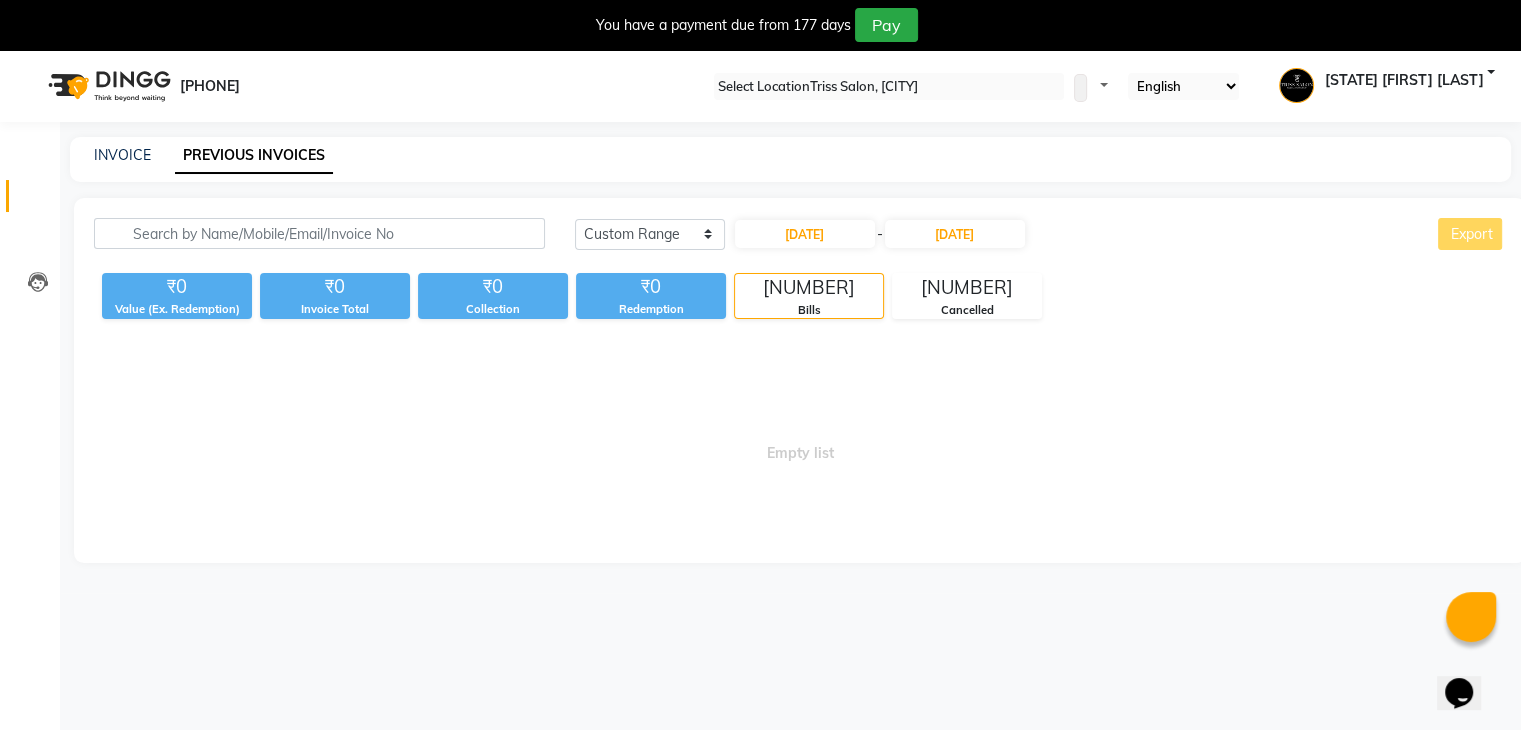 click on "Empty list" at bounding box center (800, 443) 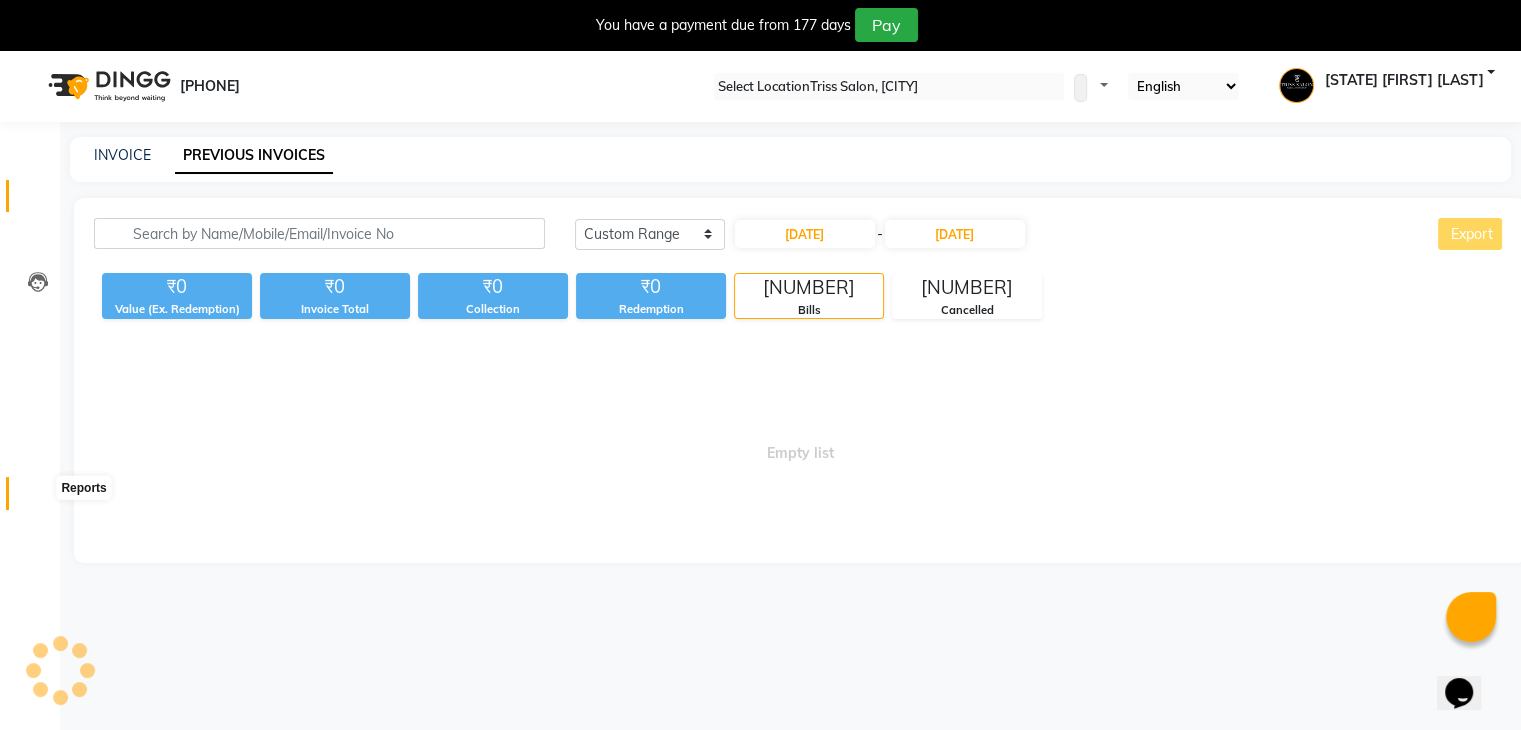click at bounding box center [38, 498] 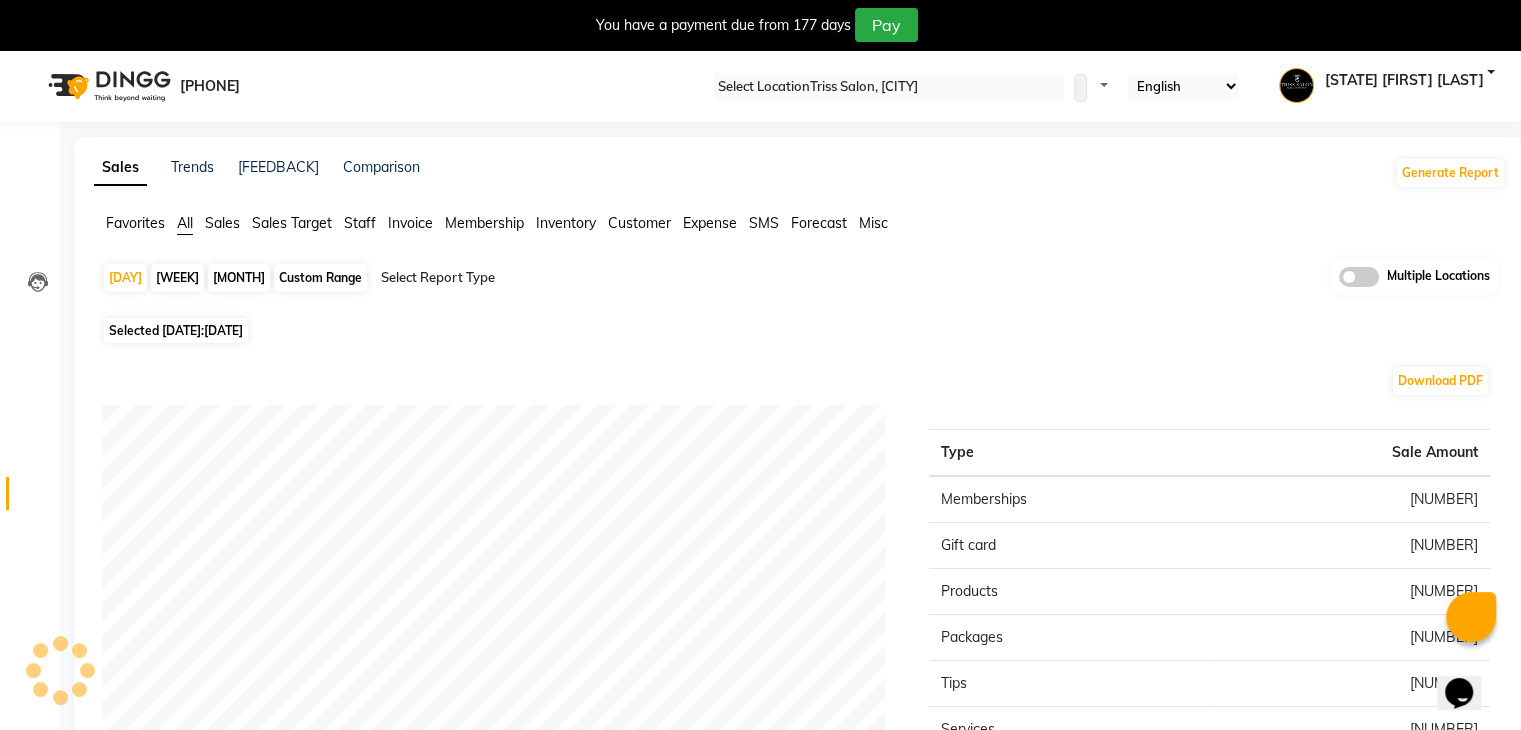 click on "Expense" at bounding box center [135, 223] 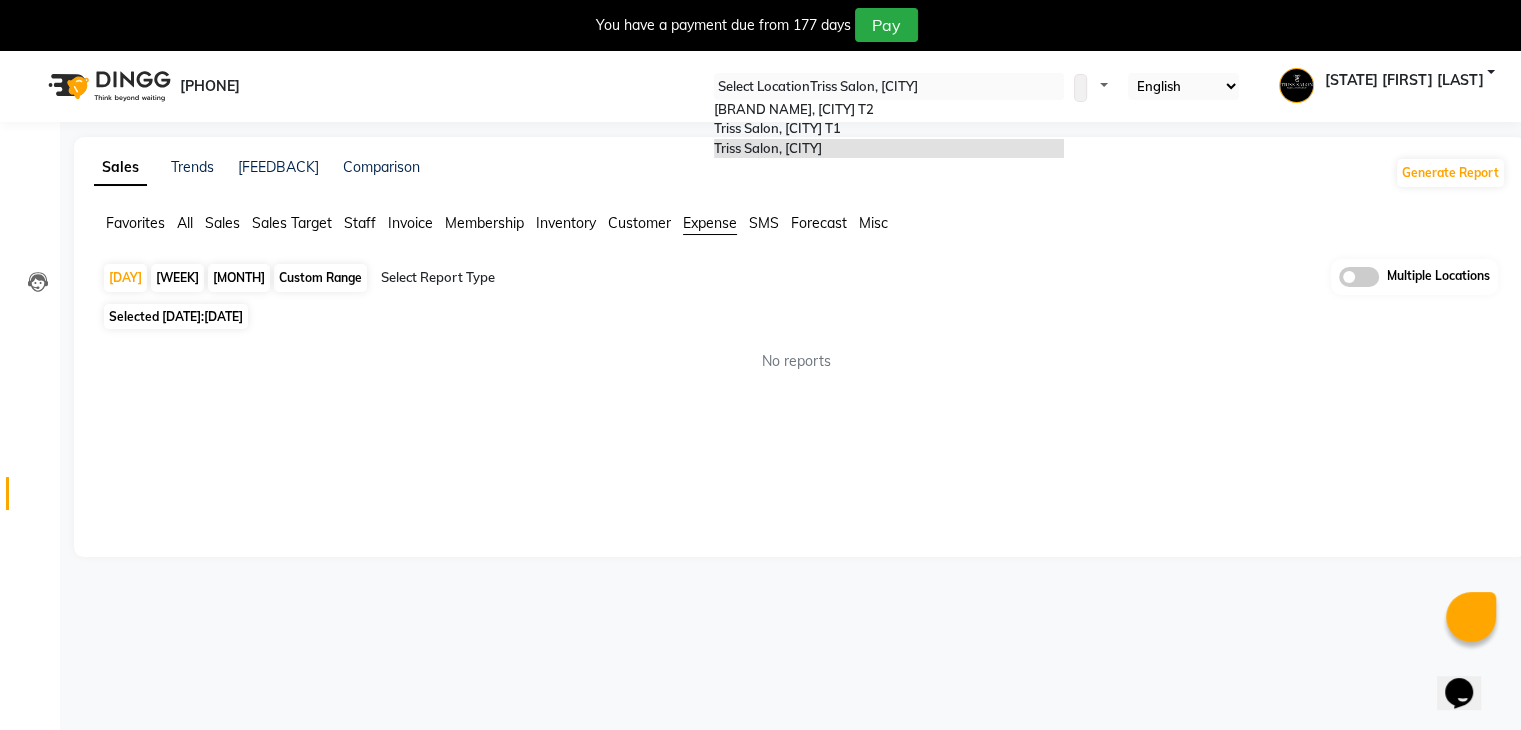 click at bounding box center [889, 87] 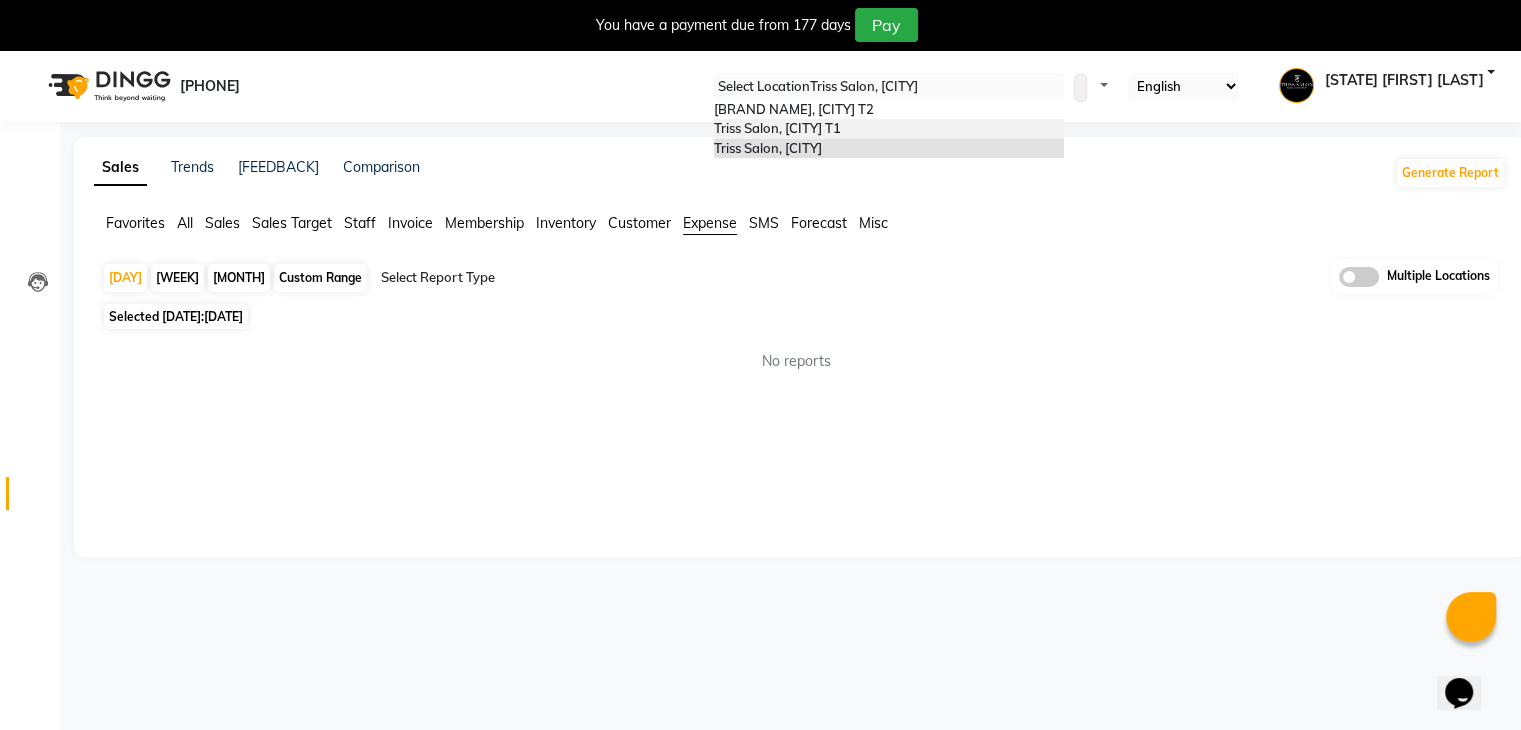 click on "Triss Salon, Agra T1" at bounding box center (889, 129) 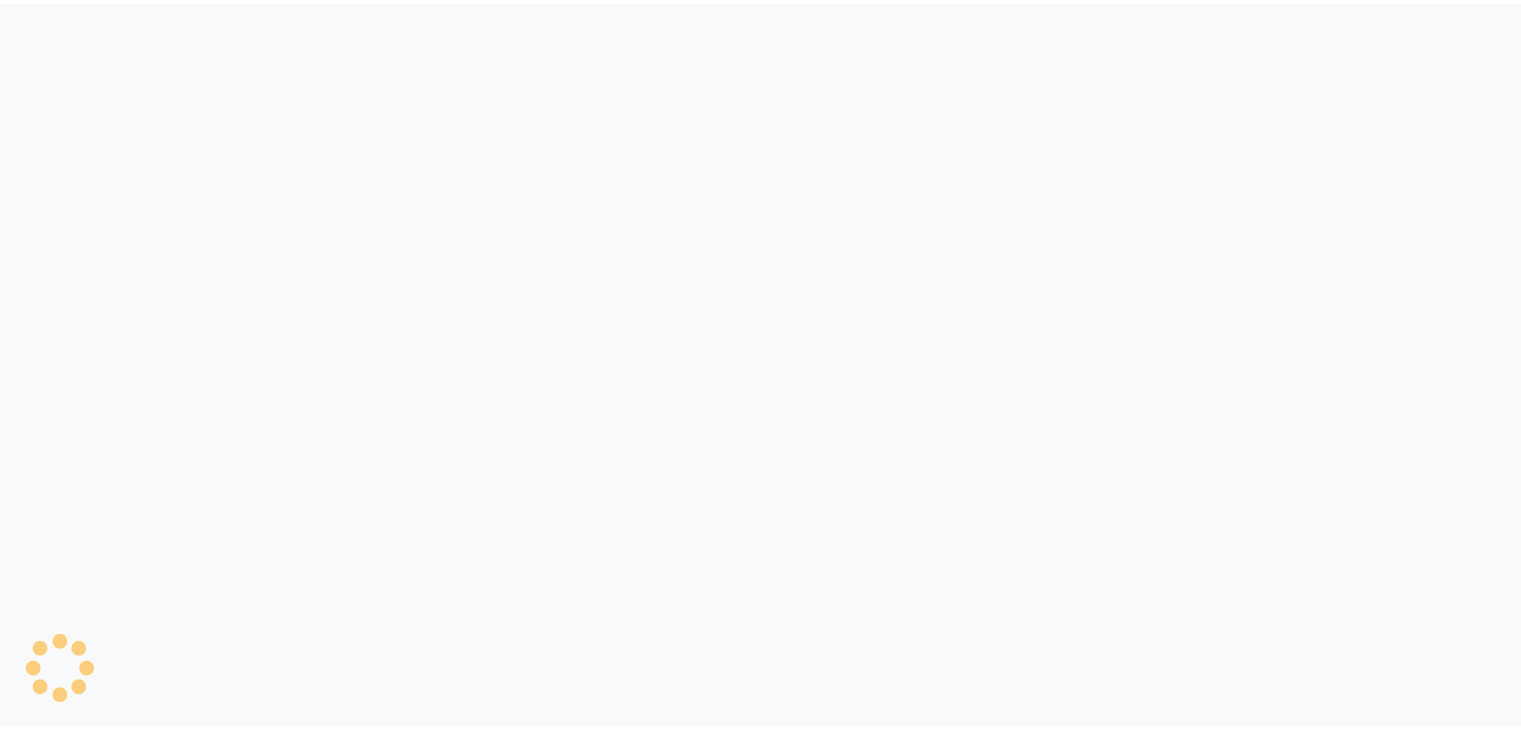 scroll, scrollTop: 0, scrollLeft: 0, axis: both 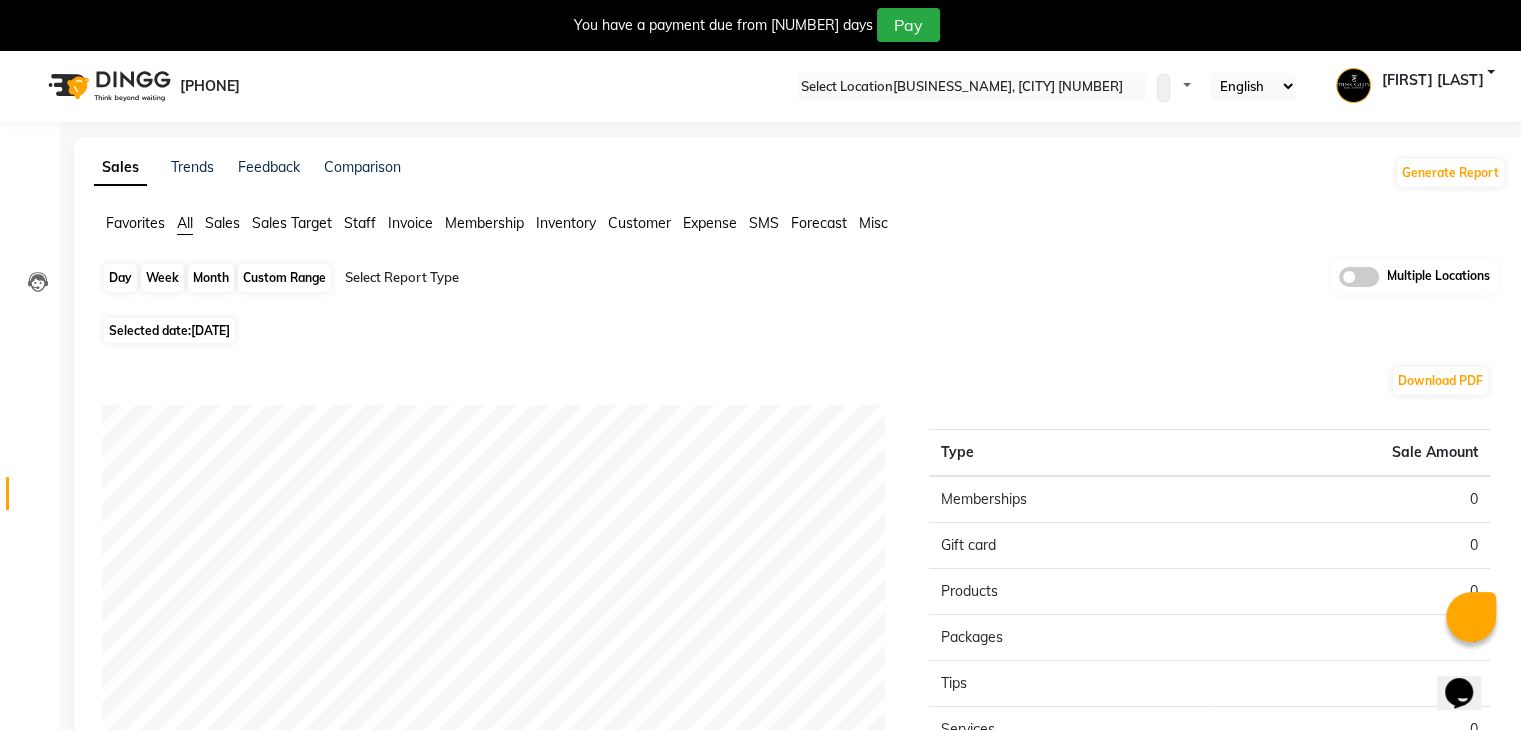 click on "Day" at bounding box center [120, 278] 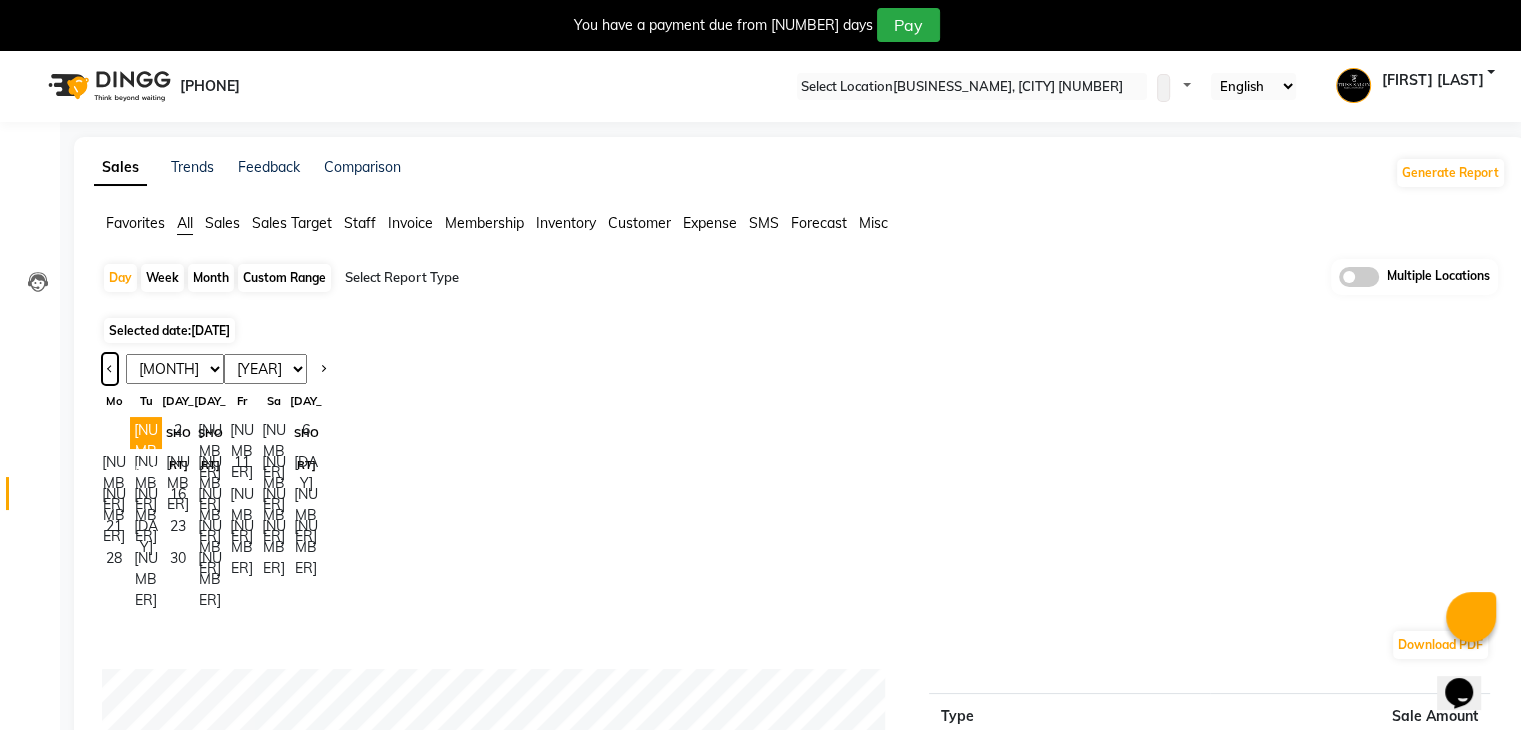 click at bounding box center [110, 369] 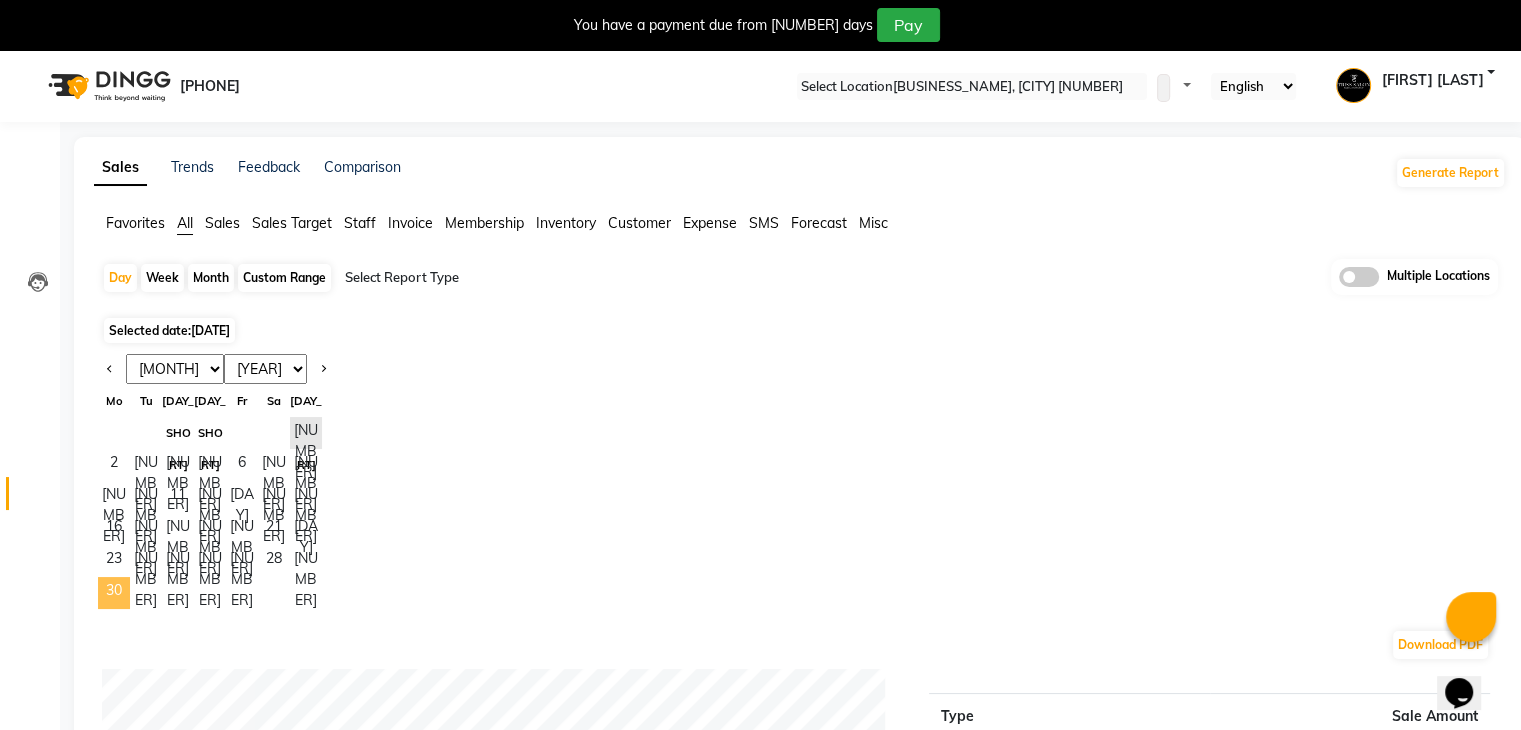 click on "[DAY]" at bounding box center (114, 593) 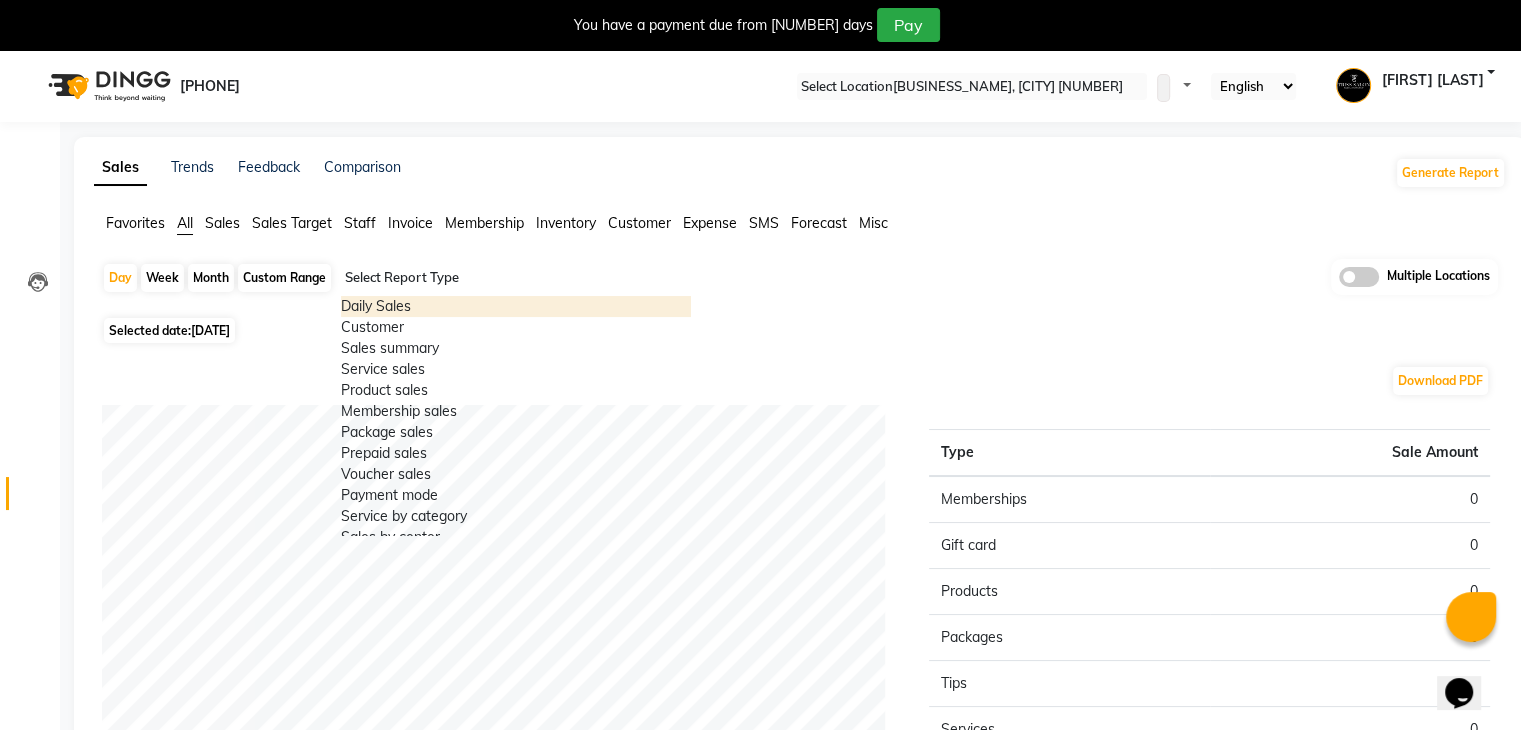 drag, startPoint x: 508, startPoint y: 271, endPoint x: 724, endPoint y: 225, distance: 220.84384 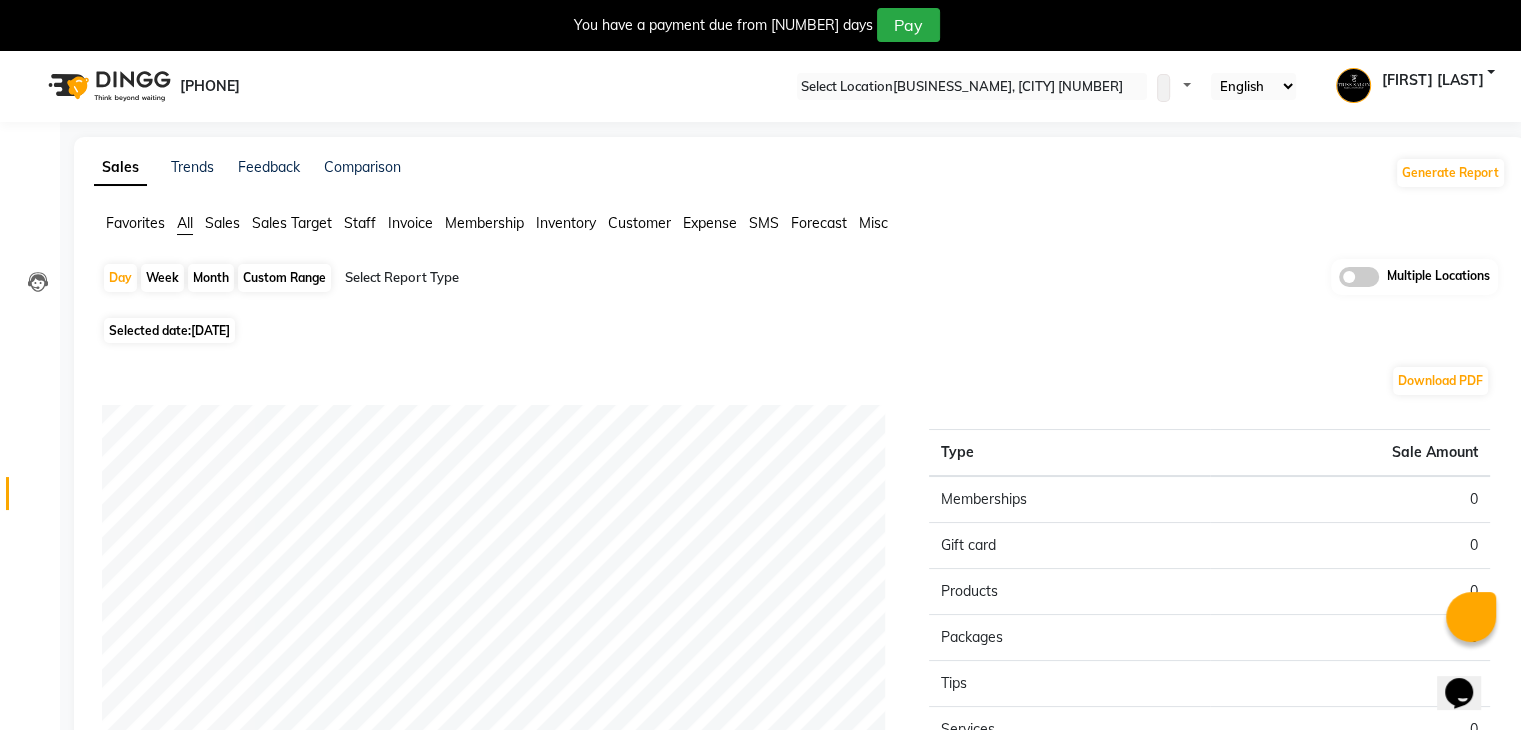 click on "Expense" at bounding box center [135, 223] 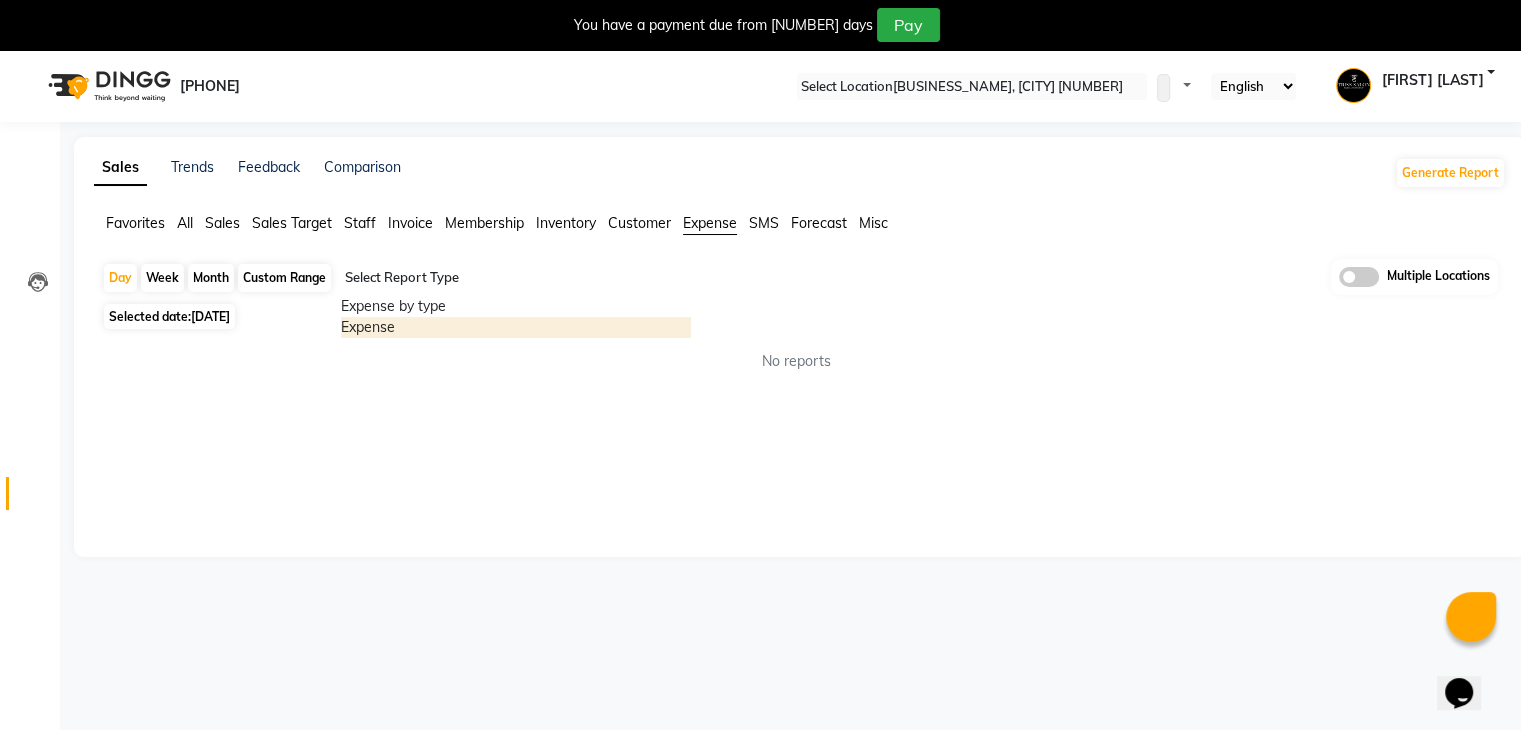 drag, startPoint x: 659, startPoint y: 271, endPoint x: 572, endPoint y: 343, distance: 112.929184 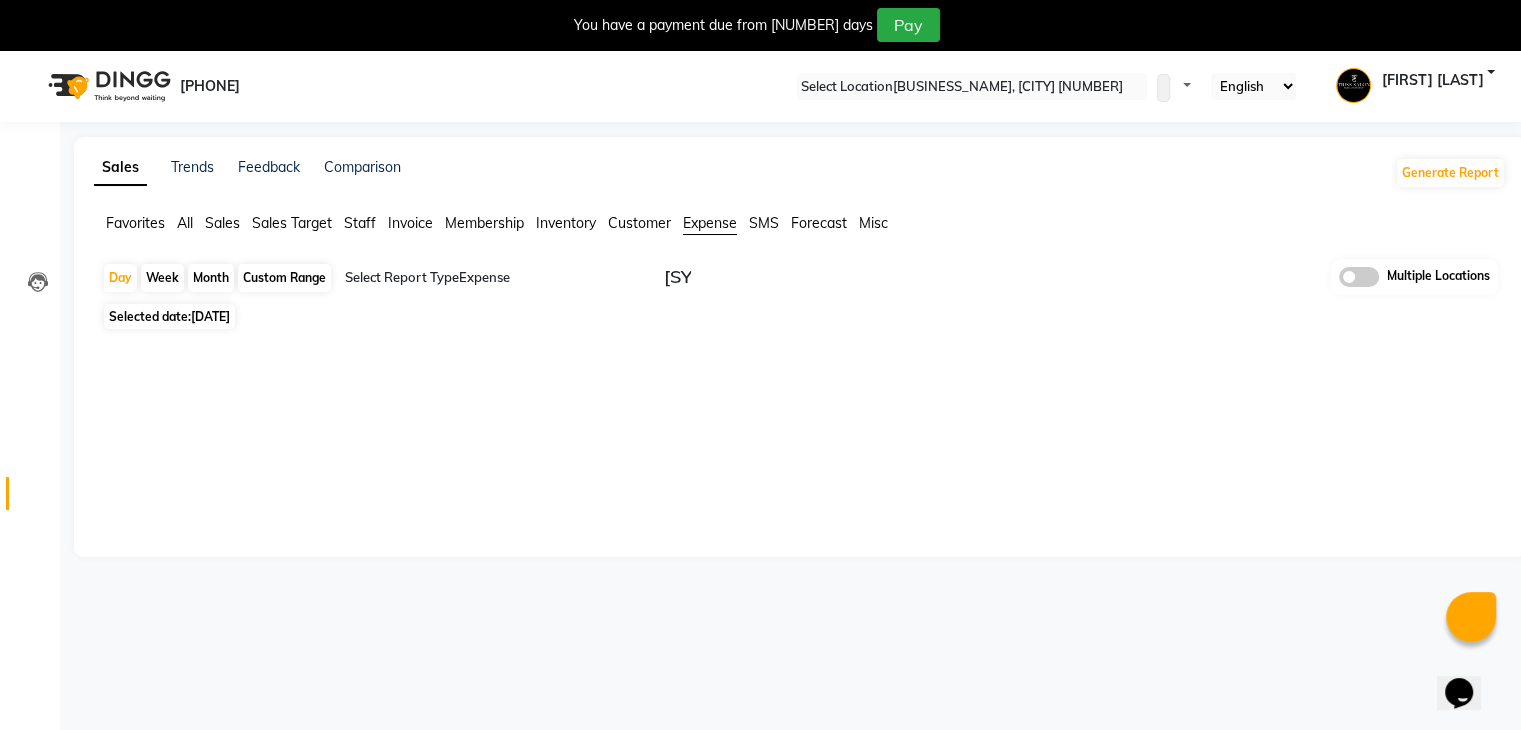 click at bounding box center (796, 351) 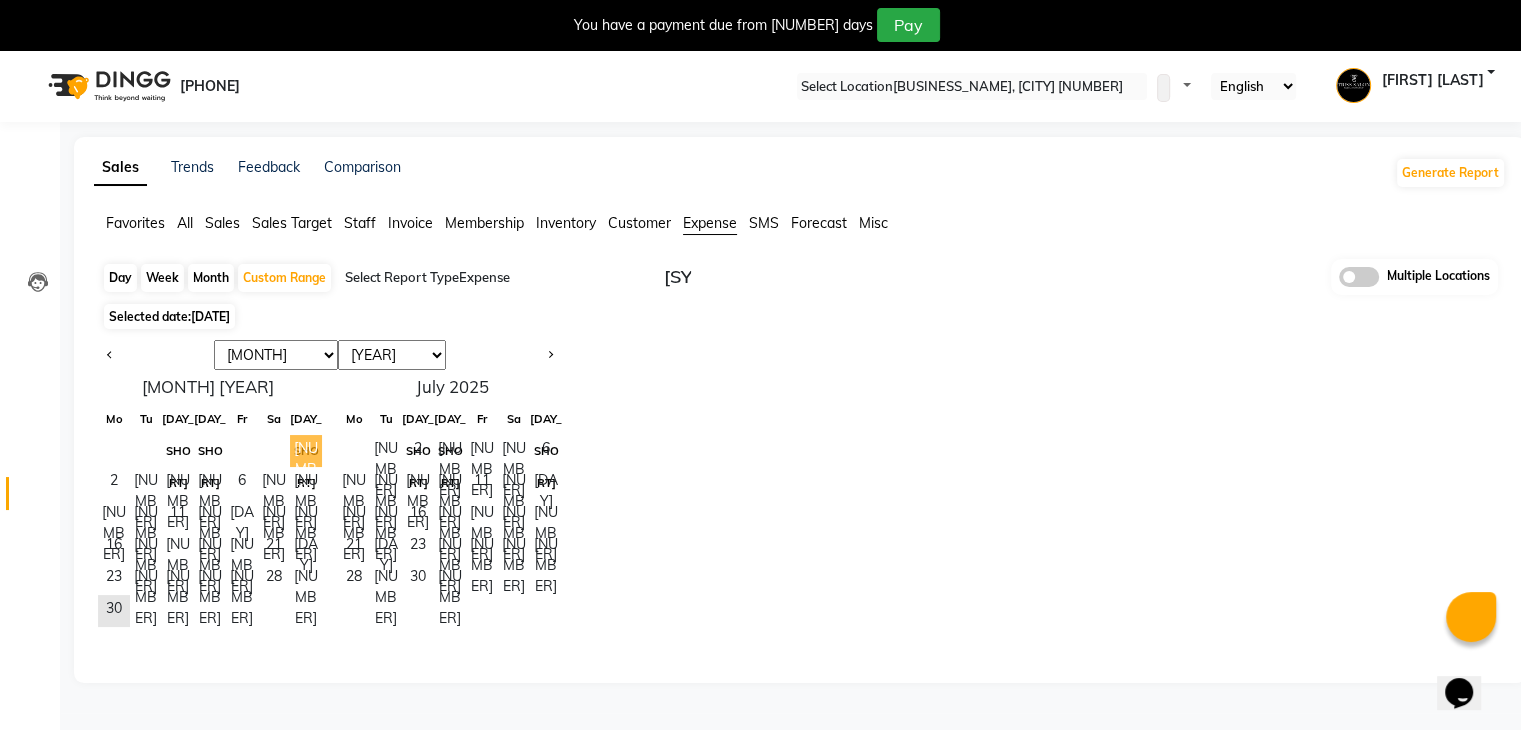 click on "[DAY]" at bounding box center (306, 451) 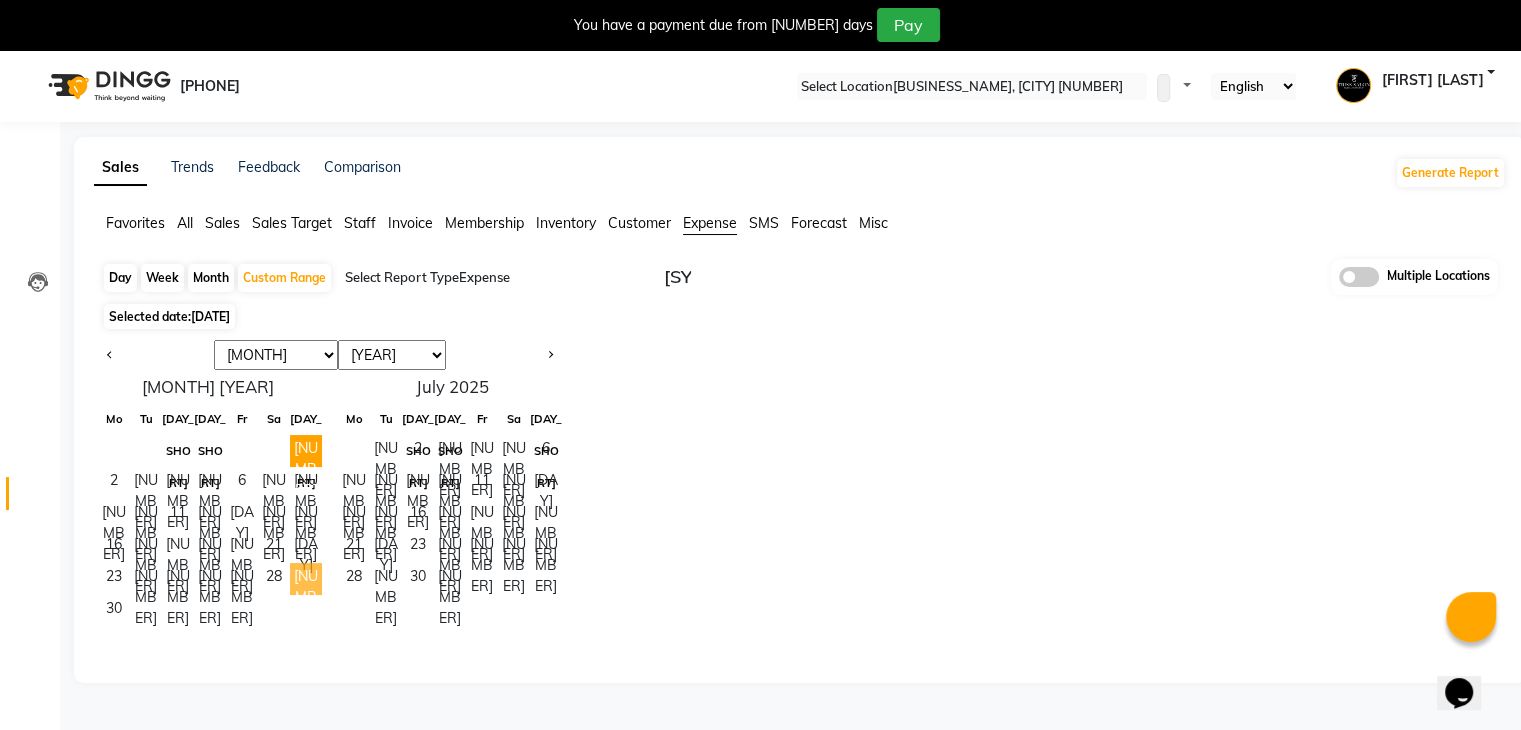click on "[DAY]" at bounding box center [306, 579] 